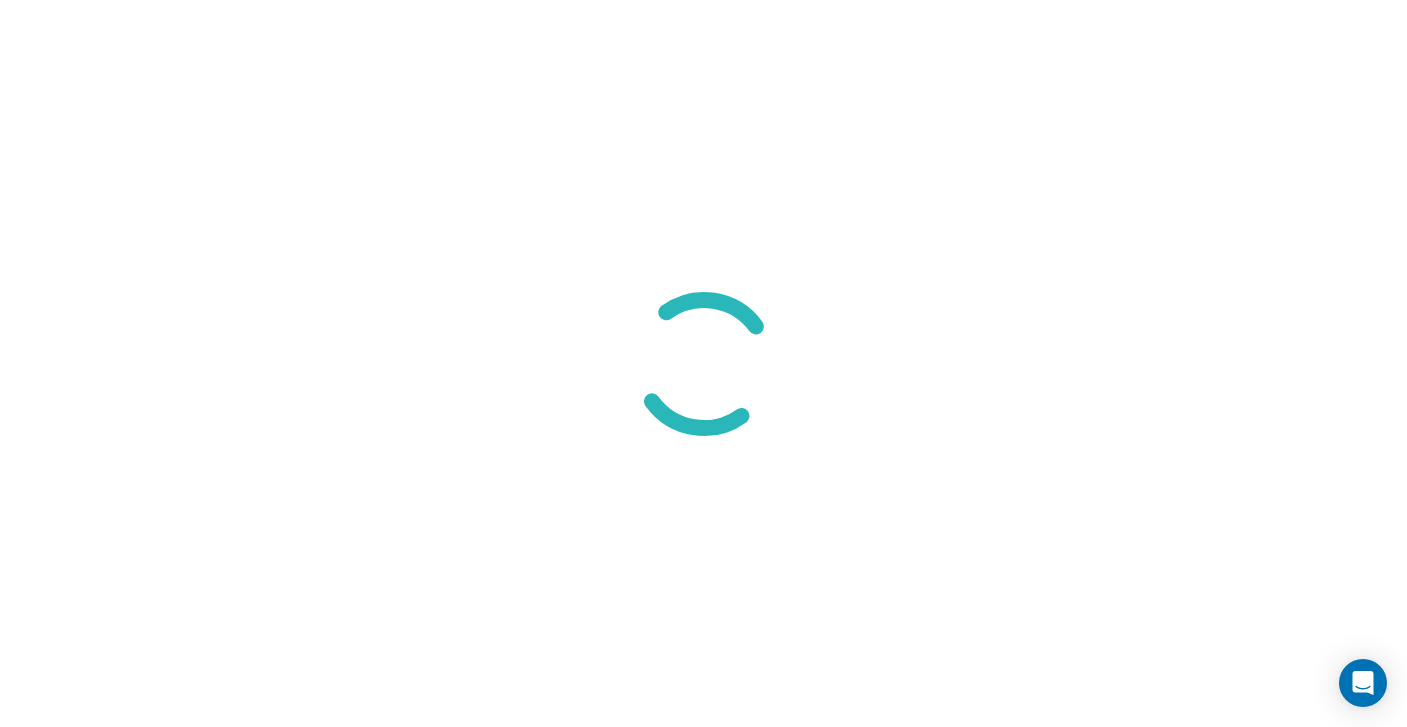 scroll, scrollTop: 0, scrollLeft: 0, axis: both 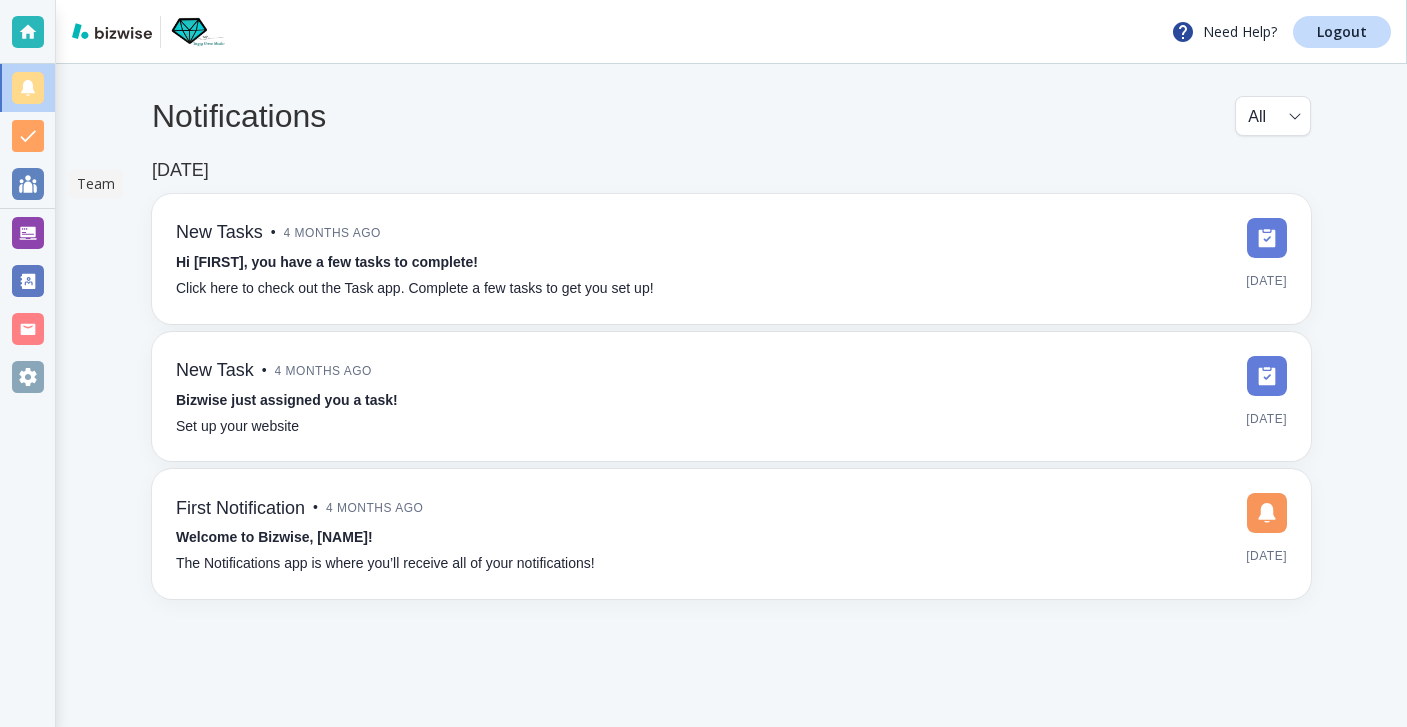 click at bounding box center (27, 233) 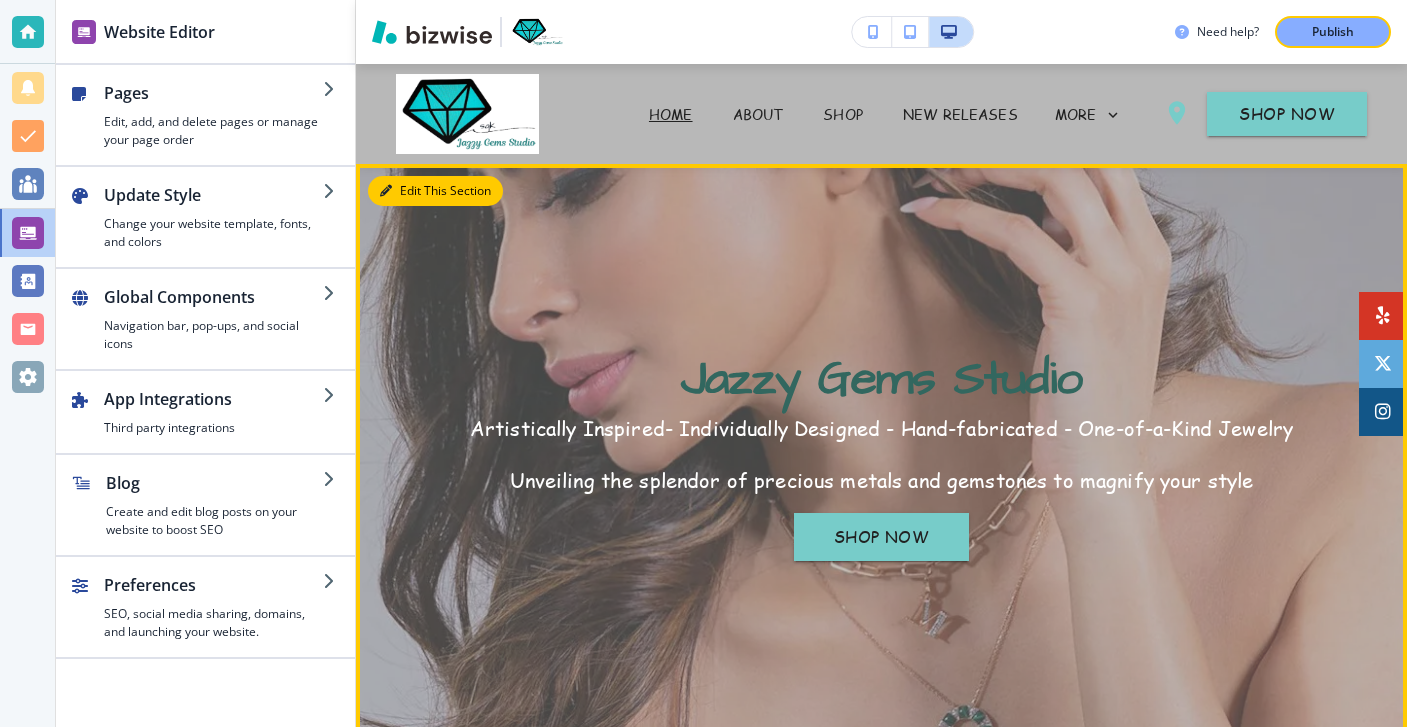 click on "Edit This Section" at bounding box center (435, 191) 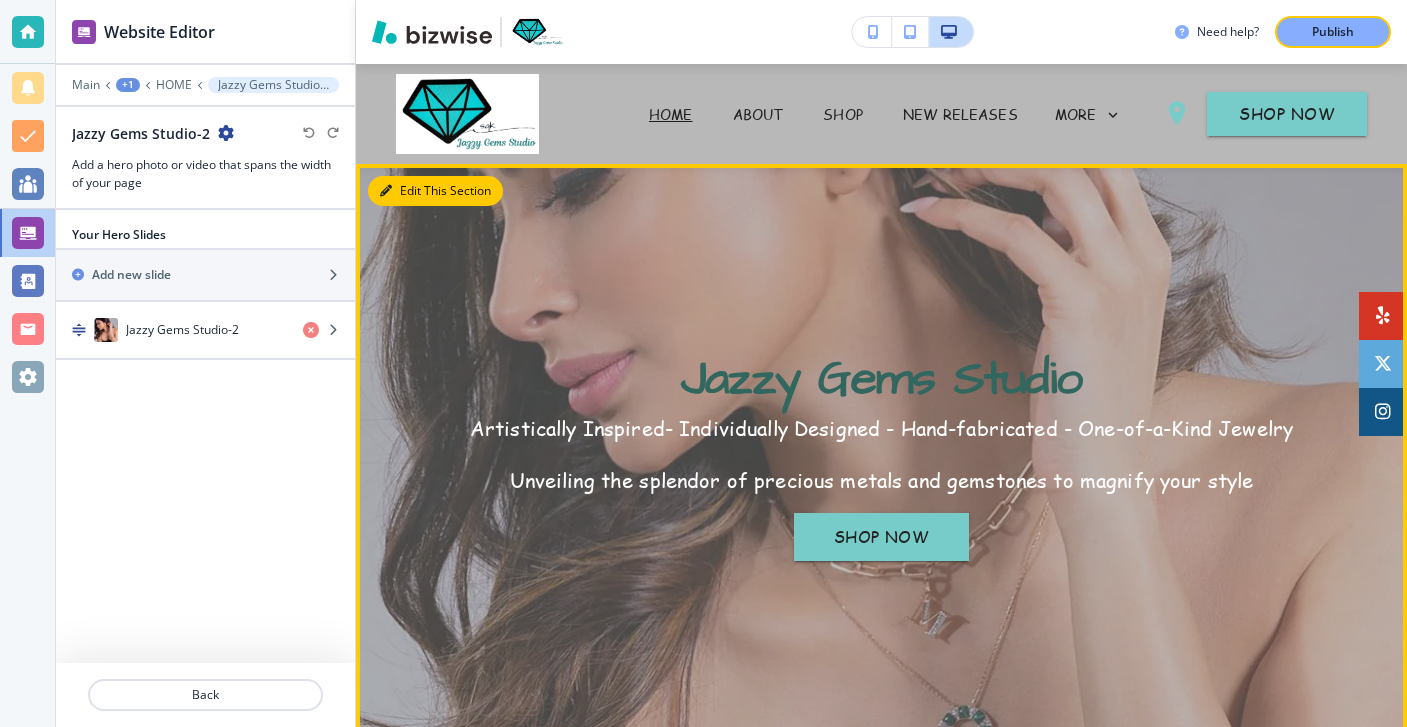 scroll, scrollTop: 100, scrollLeft: 0, axis: vertical 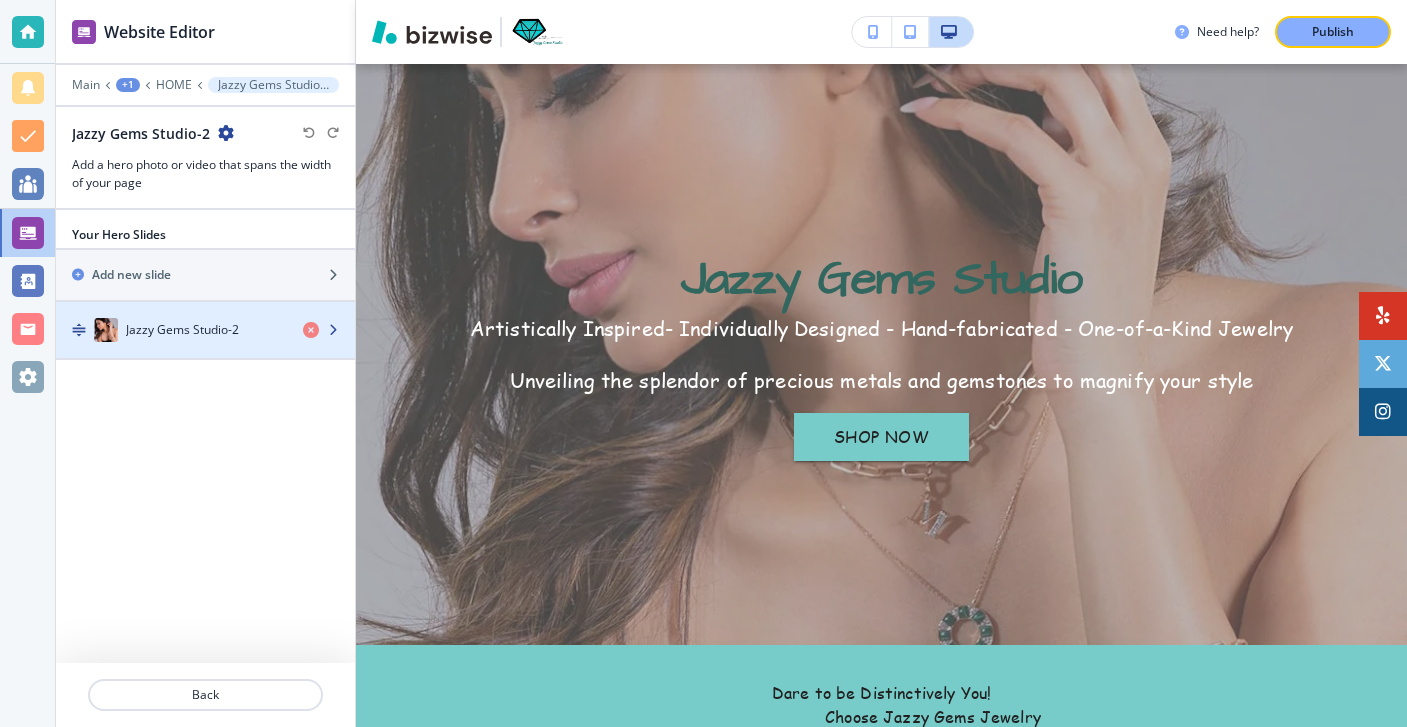 click at bounding box center (205, 350) 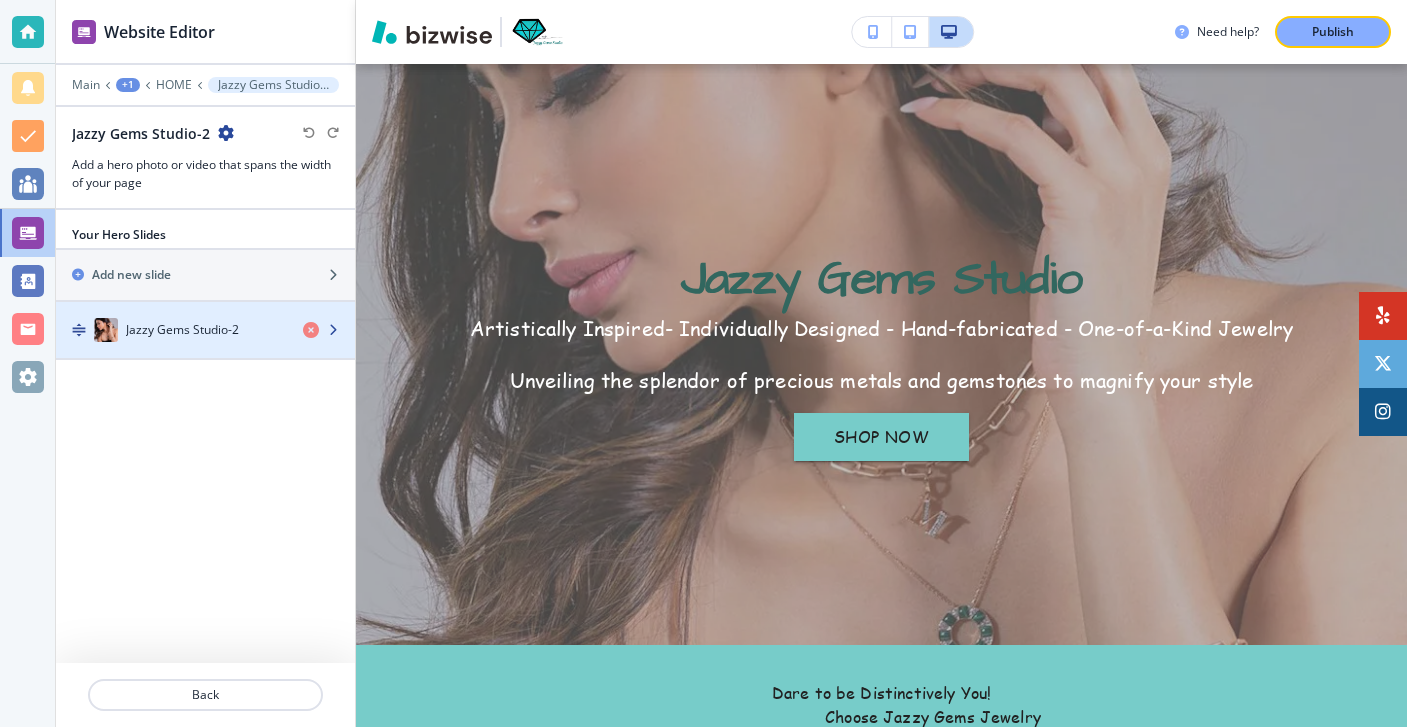 click on "﻿Jazzy Gems Studio-2" at bounding box center (171, 330) 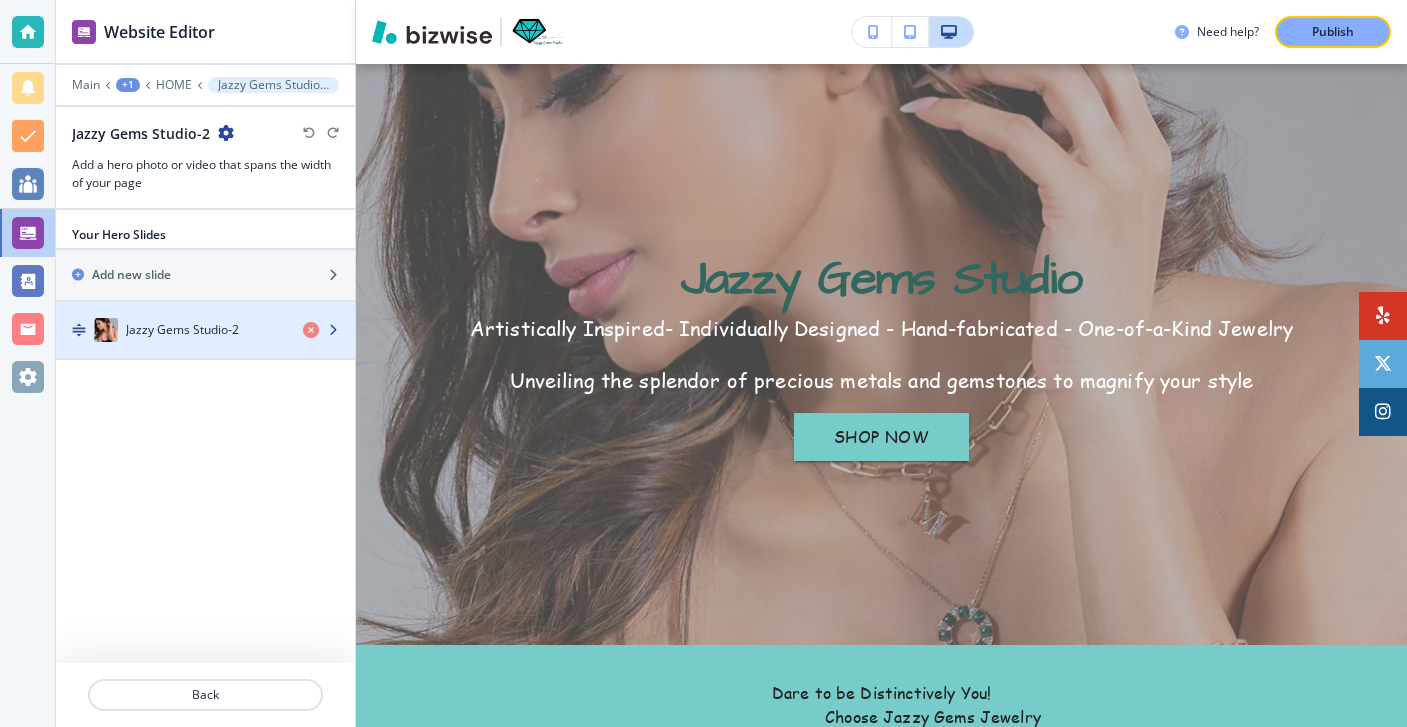 click at bounding box center (205, 350) 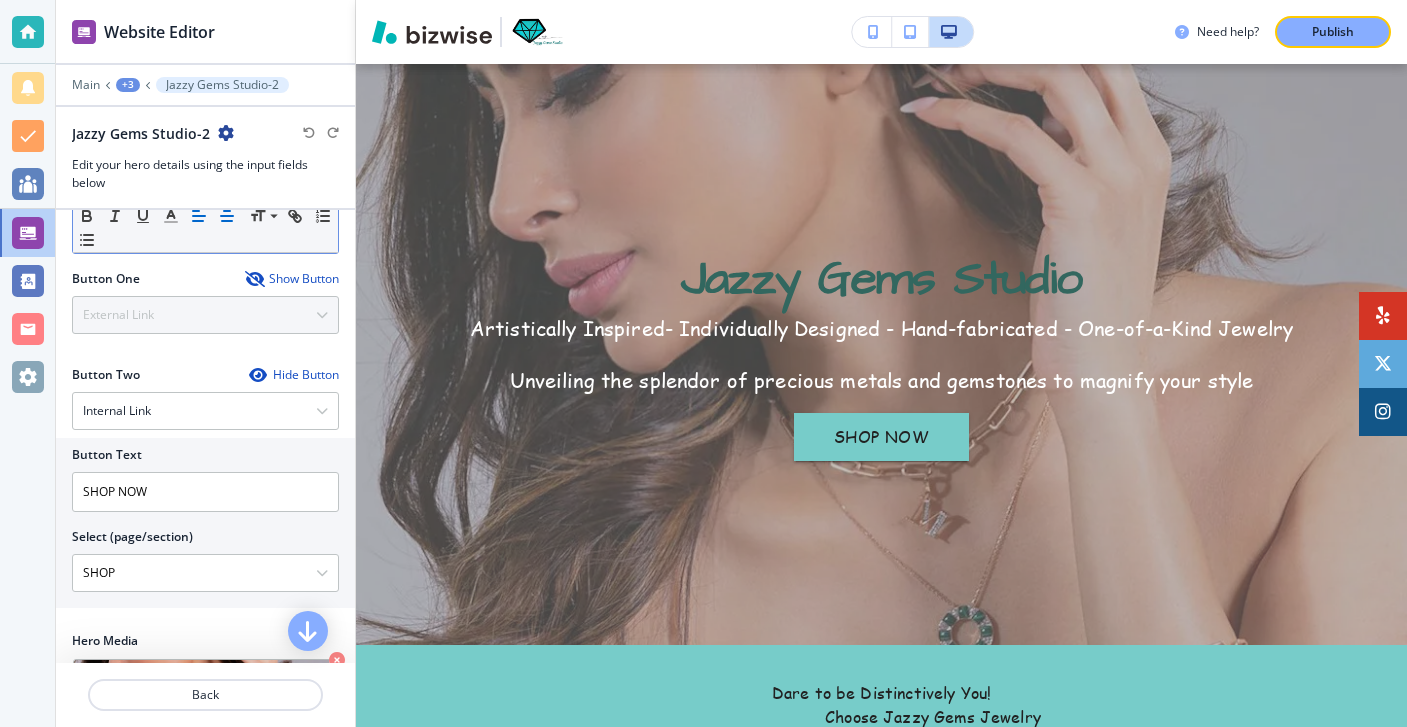 scroll, scrollTop: 298, scrollLeft: 0, axis: vertical 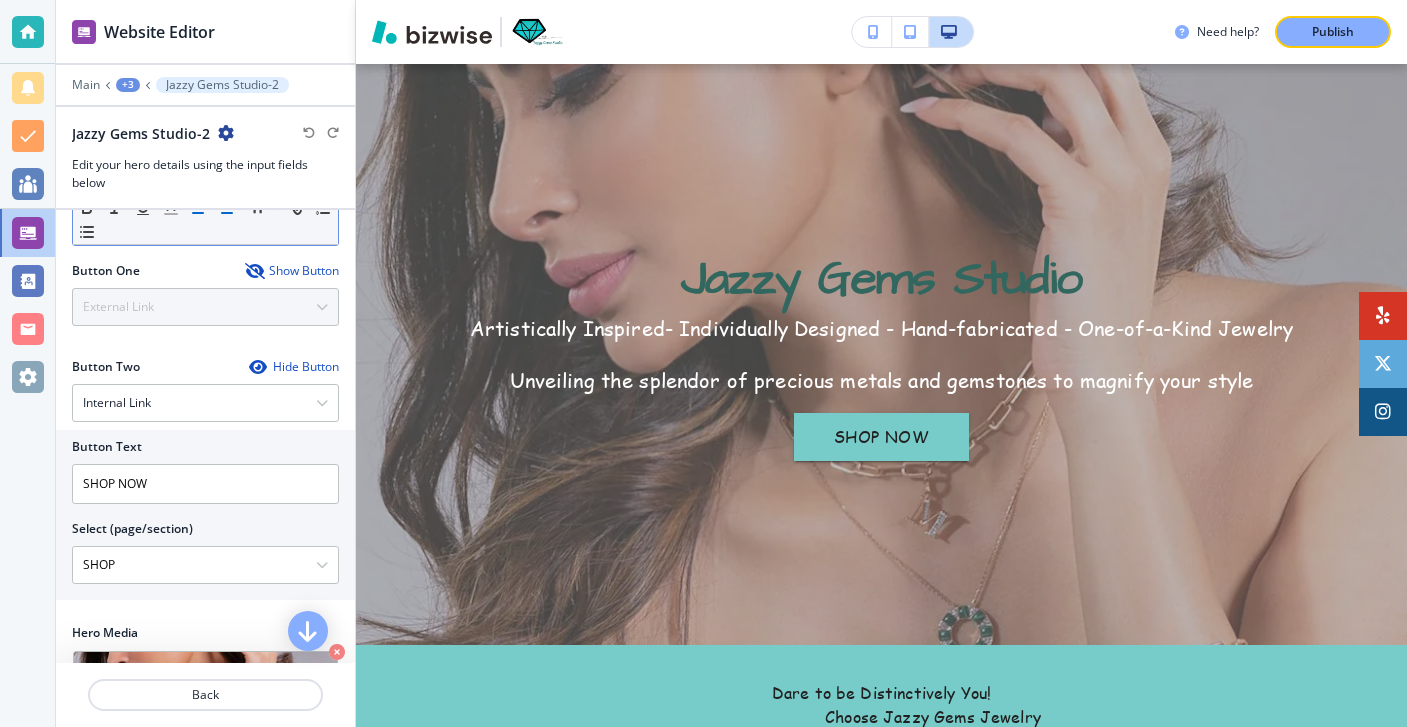 click on "Internal Link" at bounding box center (205, 403) 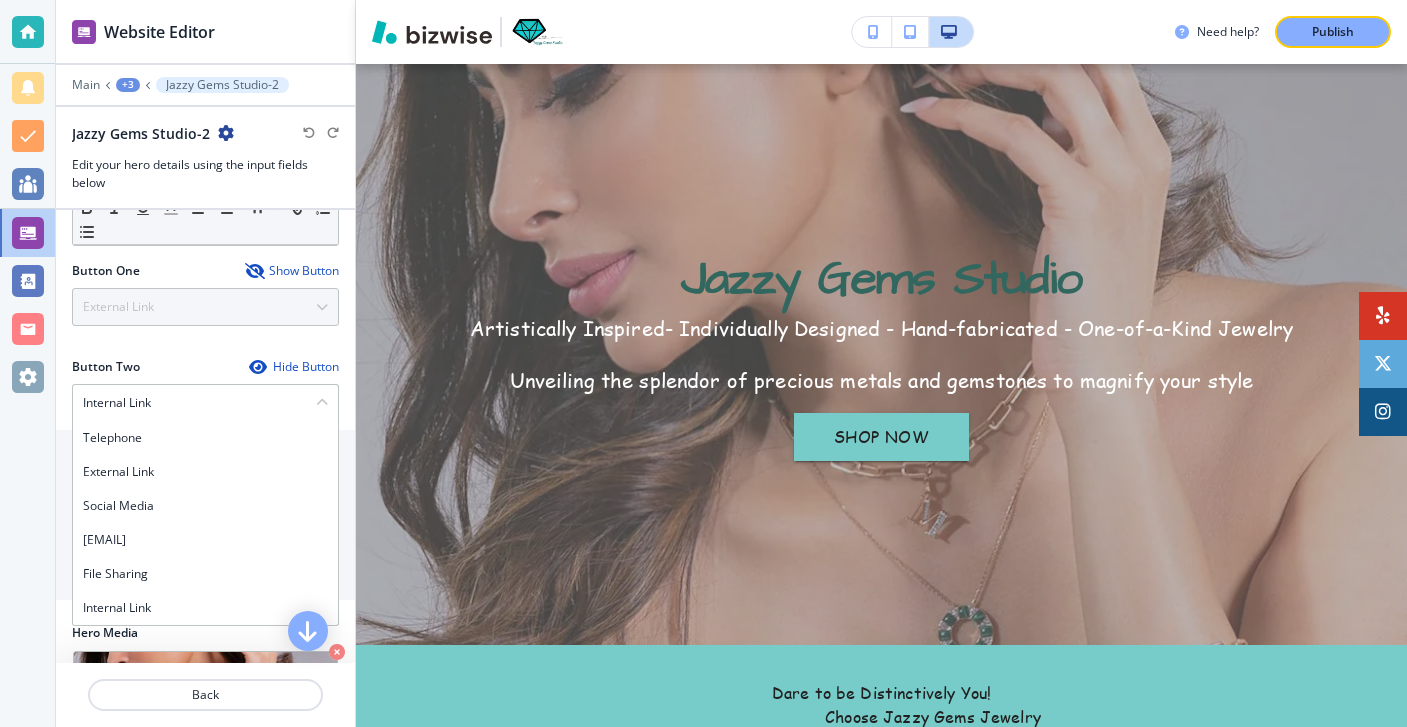 click on "Button One Show Button External Link Telephone External Link Social Media Email File Sharing Internal Link" at bounding box center [205, 310] 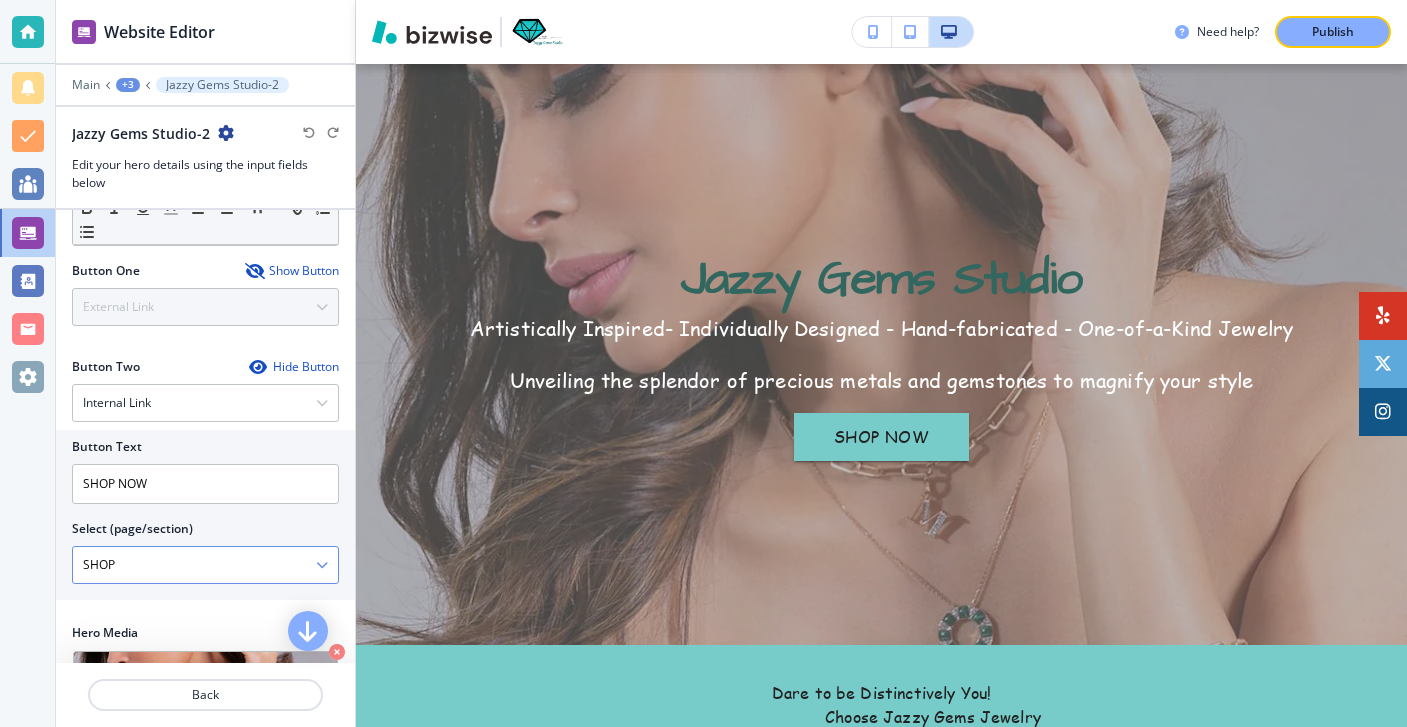 click on "SHOP" at bounding box center (194, 565) 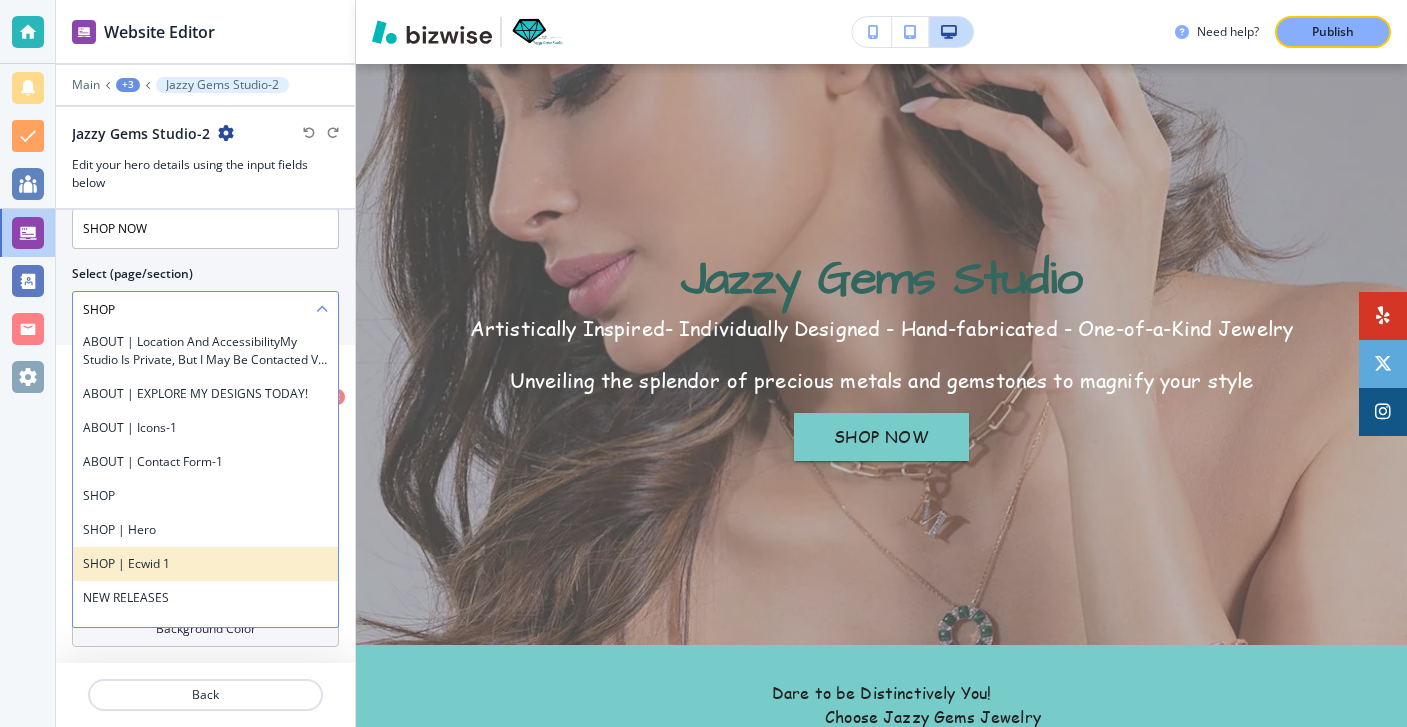 click on "SHOP | Ecwid 1" at bounding box center (205, 564) 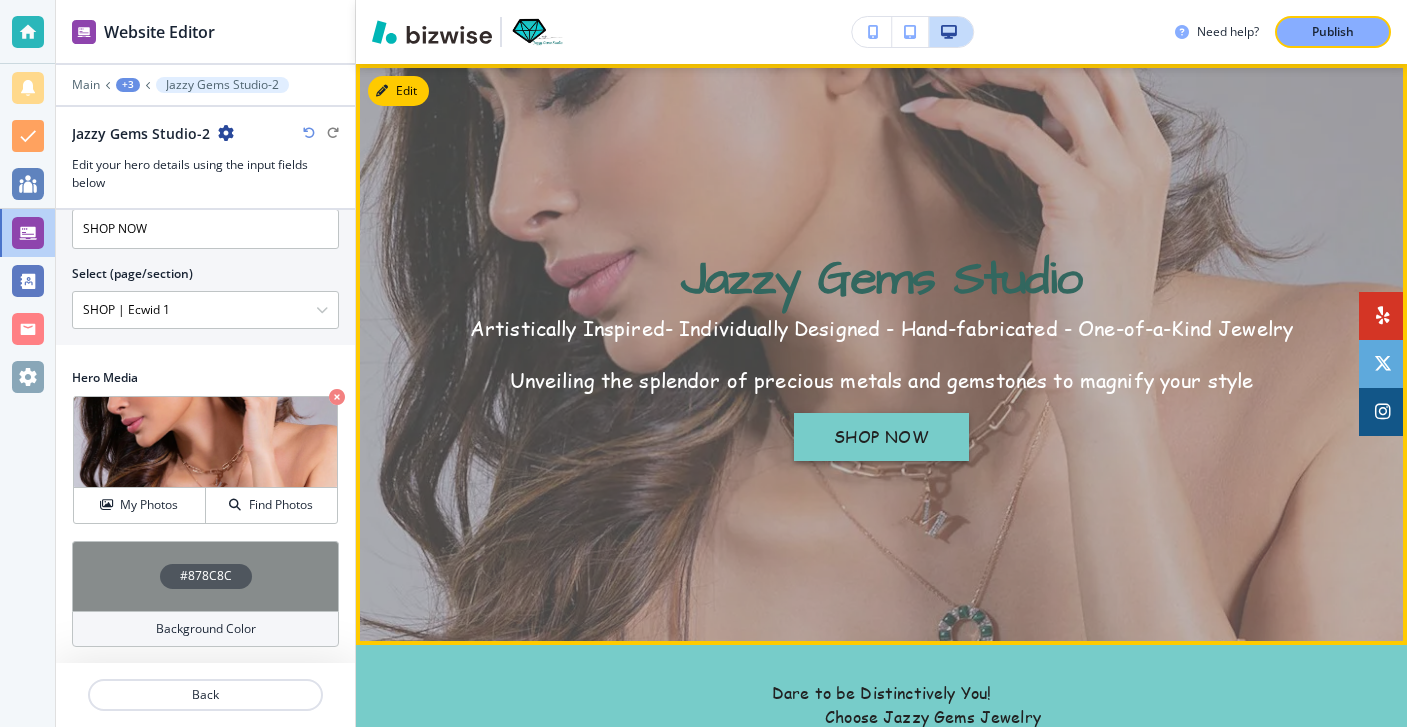 click on "SHOP NOW" at bounding box center (882, 437) 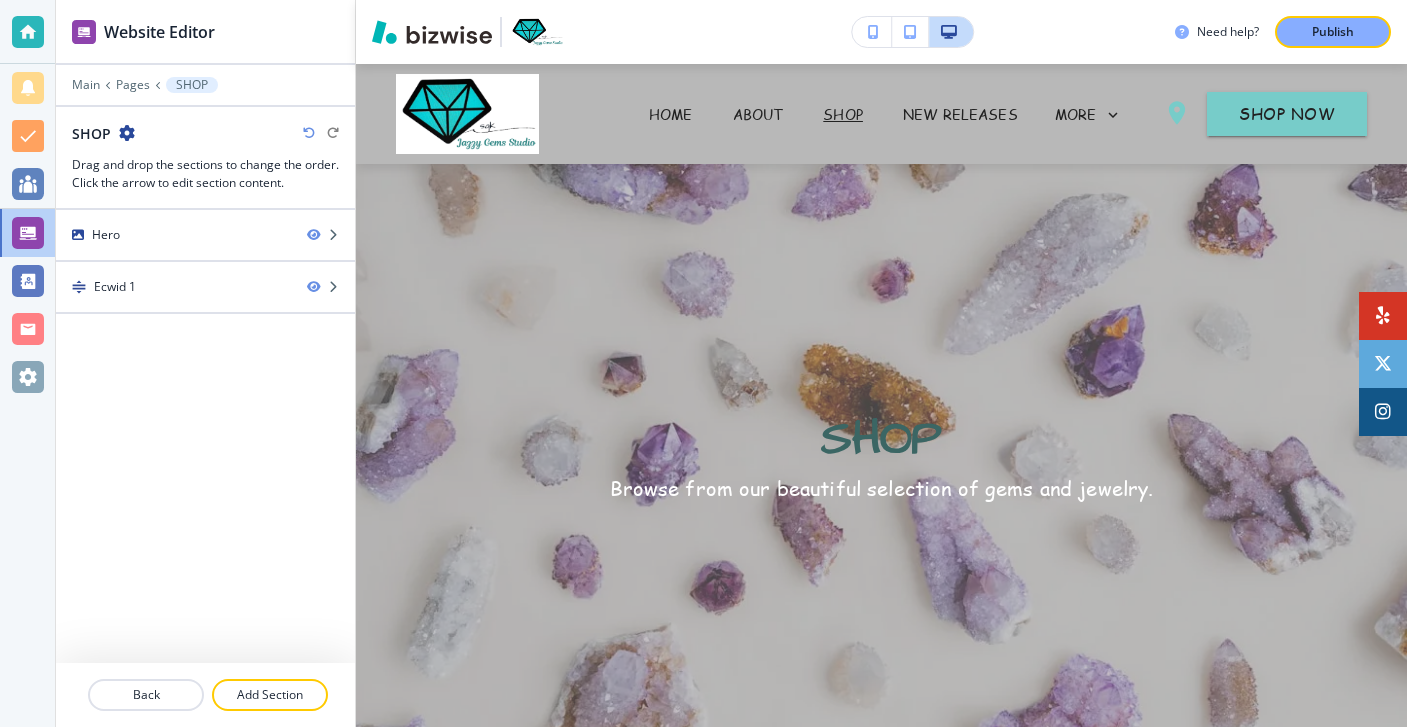 scroll, scrollTop: 0, scrollLeft: 0, axis: both 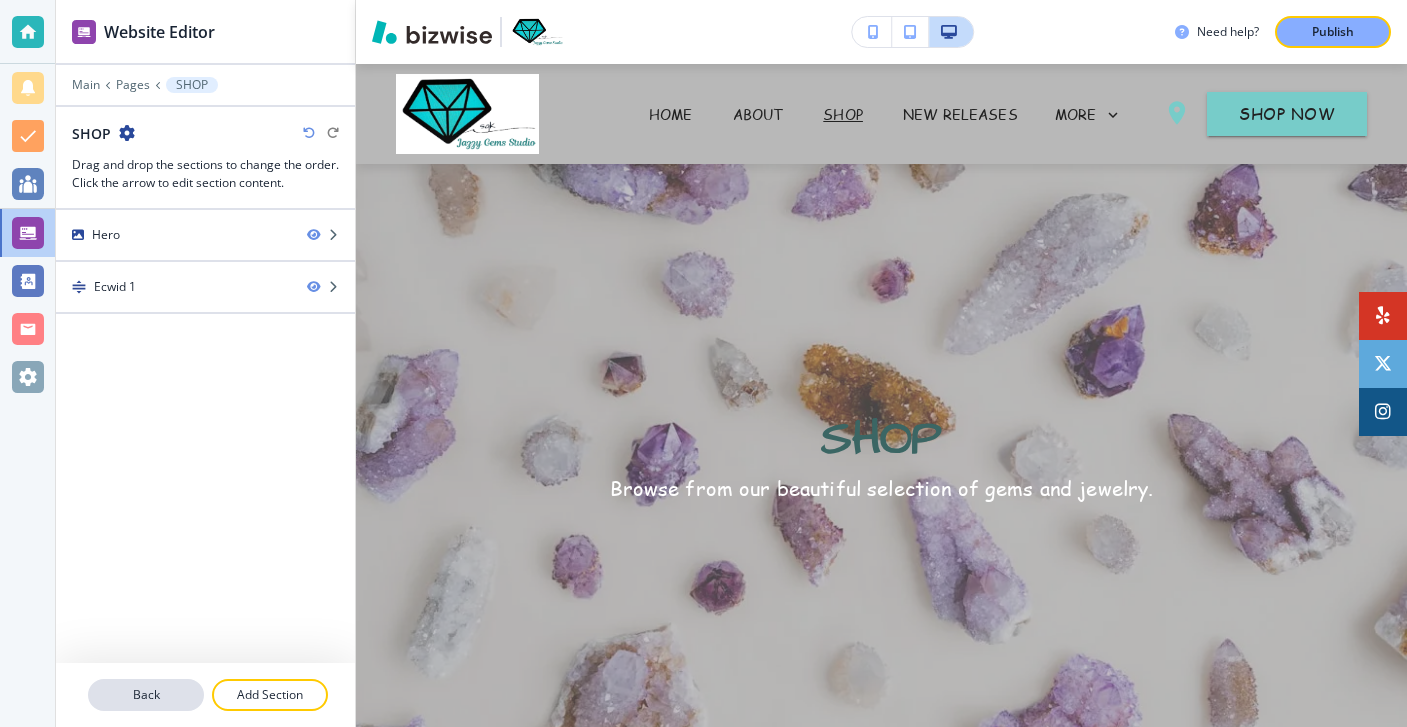 click on "Back" at bounding box center (146, 695) 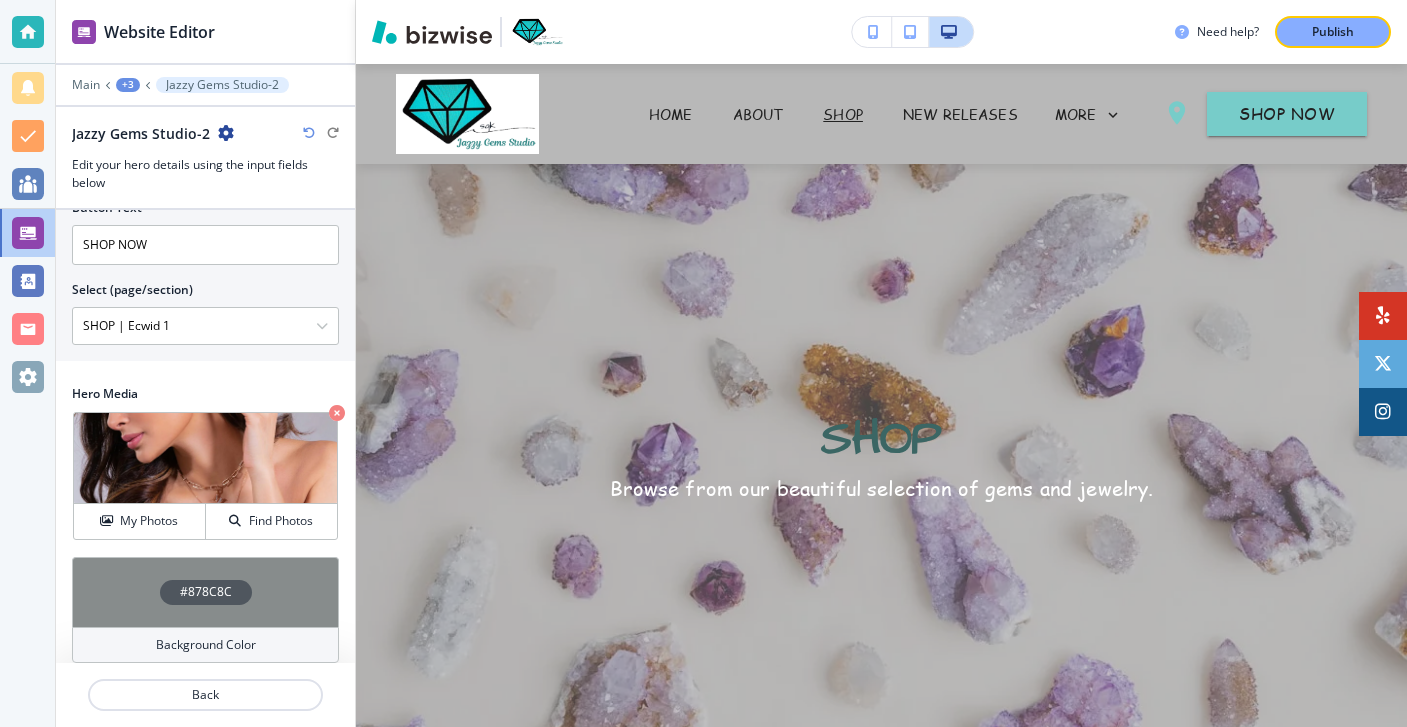 scroll, scrollTop: 535, scrollLeft: 0, axis: vertical 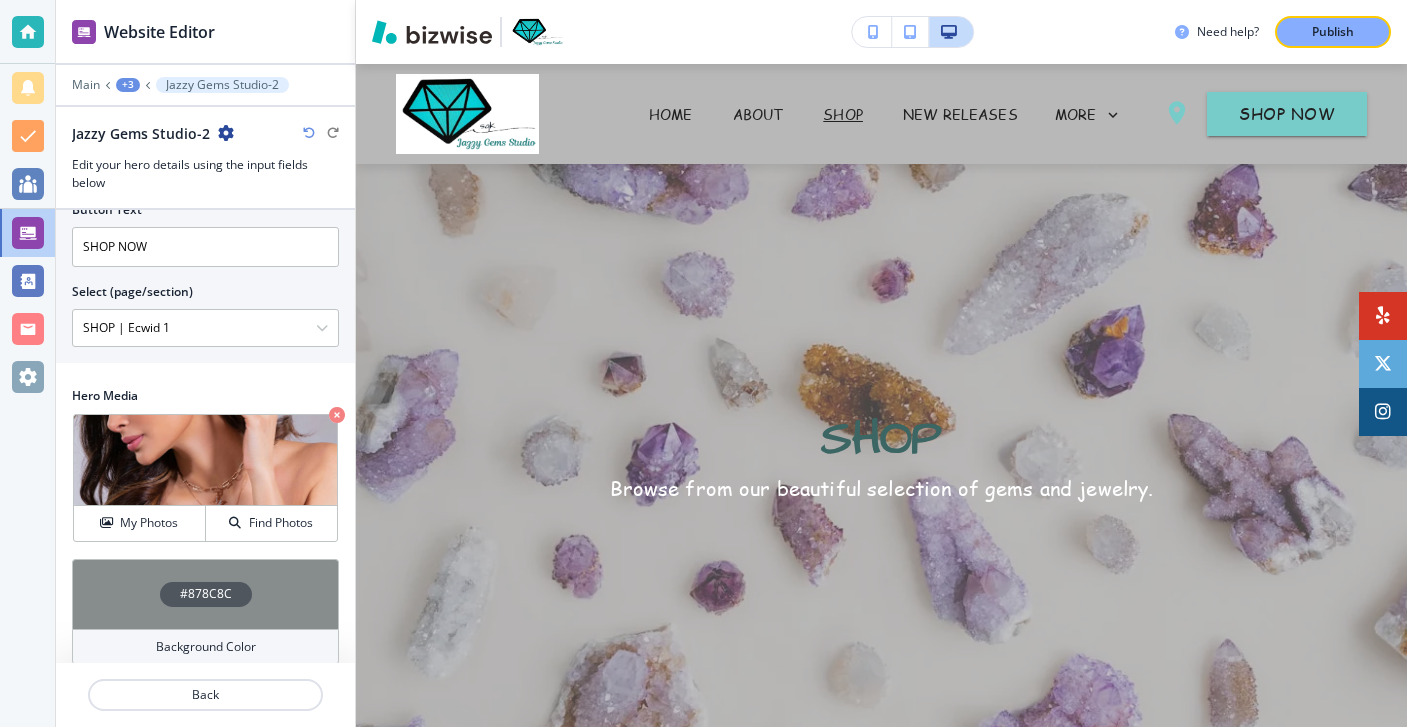 click on "Button Text SHOP NOW Select (page/section) SHOP | Ecwid 1 HOME HOME | ﻿Jazzy Gems Studio-2 HOME | Dare to be Distinctively You!                    Choose Jazzy Gems Jewelry HOME | Grid Gallery HOME | Exquisite One-of-a-Kind Jewelry HOME | Jazzy Gems Studio HOME | Recent Artist Shows, Atlanta, GA HOME | Jazzy Gem's Latest Highlights-2 HOME | Discover Your Perfect Jewelry Design HOME | Testimonials HOME | Photo Gallery HOME | Custom Form HOME | Services ABOUT ABOUT | ﻿Jazzy Gems Studio-1 ABOUT | Announcement Bar-1 ABOUT | a NOTE FROM THE OWNER ABOUT | Media and Text ABOUT | EXPLORE MY DESIGNS TODAY! ABOUT | Icons-1 ABOUT | Contact Form-1 SHOP SHOP | Hero SHOP | Ecwid 1 NEW RELEASES NEW RELEASES | New Releases-1 NEW RELEASES | Announcement Bar-1 NEW RELEASES | Jazzy Gem's Latest Highlights-1 NEW RELEASES | Be the First to Adorn NEW RELEASES | Icons-1 NEW RELEASES | Contact Form-1 CUSTOM JEWELRY PROJECTS CUSTOM JEWELRY PROJECTS | ﻿Jazzy Gems Studio-1 CUSTOM JEWELRY PROJECTS | Announcement Bar-1 CONTACT" at bounding box center (205, 278) 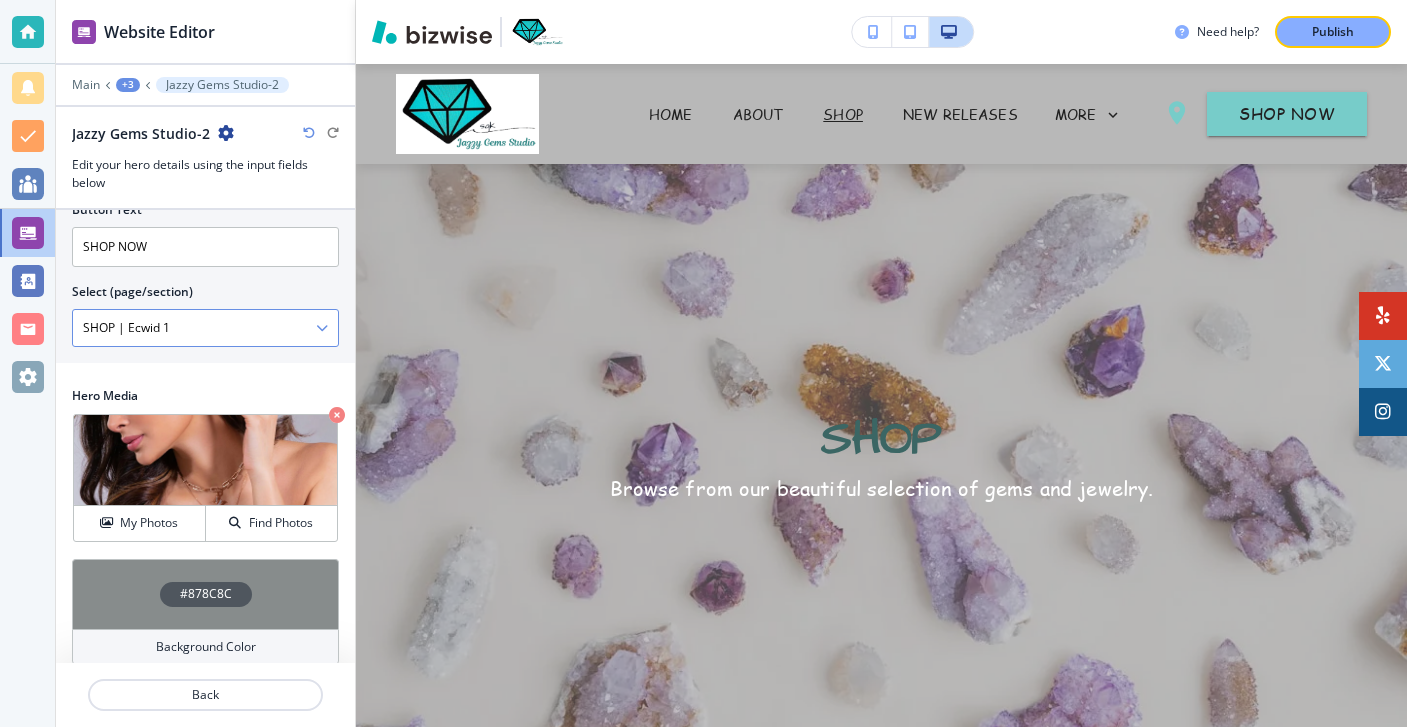 click on "Button Text SHOP NOW Select (page/section) SHOP | Ecwid 1 HOME HOME | ﻿Jazzy Gems Studio-2 HOME | Dare to be Distinctively You!                    Choose Jazzy Gems Jewelry HOME | Grid Gallery HOME | Exquisite One-of-a-Kind Jewelry HOME | Jazzy Gems Studio HOME | Recent Artist Shows, Atlanta, GA HOME | Jazzy Gem's Latest Highlights-2 HOME | Discover Your Perfect Jewelry Design HOME | Testimonials HOME | Photo Gallery HOME | Custom Form HOME | Services ABOUT ABOUT | ﻿Jazzy Gems Studio-1 ABOUT | Announcement Bar-1 ABOUT | a NOTE FROM THE OWNER ABOUT | Media and Text ABOUT | EXPLORE MY DESIGNS TODAY! ABOUT | Icons-1 ABOUT | Contact Form-1 SHOP SHOP | Hero SHOP | Ecwid 1 NEW RELEASES NEW RELEASES | New Releases-1 NEW RELEASES | Announcement Bar-1 NEW RELEASES | Jazzy Gem's Latest Highlights-1 NEW RELEASES | Be the First to Adorn NEW RELEASES | Icons-1 NEW RELEASES | Contact Form-1 CUSTOM JEWELRY PROJECTS CUSTOM JEWELRY PROJECTS | ﻿Jazzy Gems Studio-1 CUSTOM JEWELRY PROJECTS | Announcement Bar-1 CONTACT" at bounding box center (205, 278) 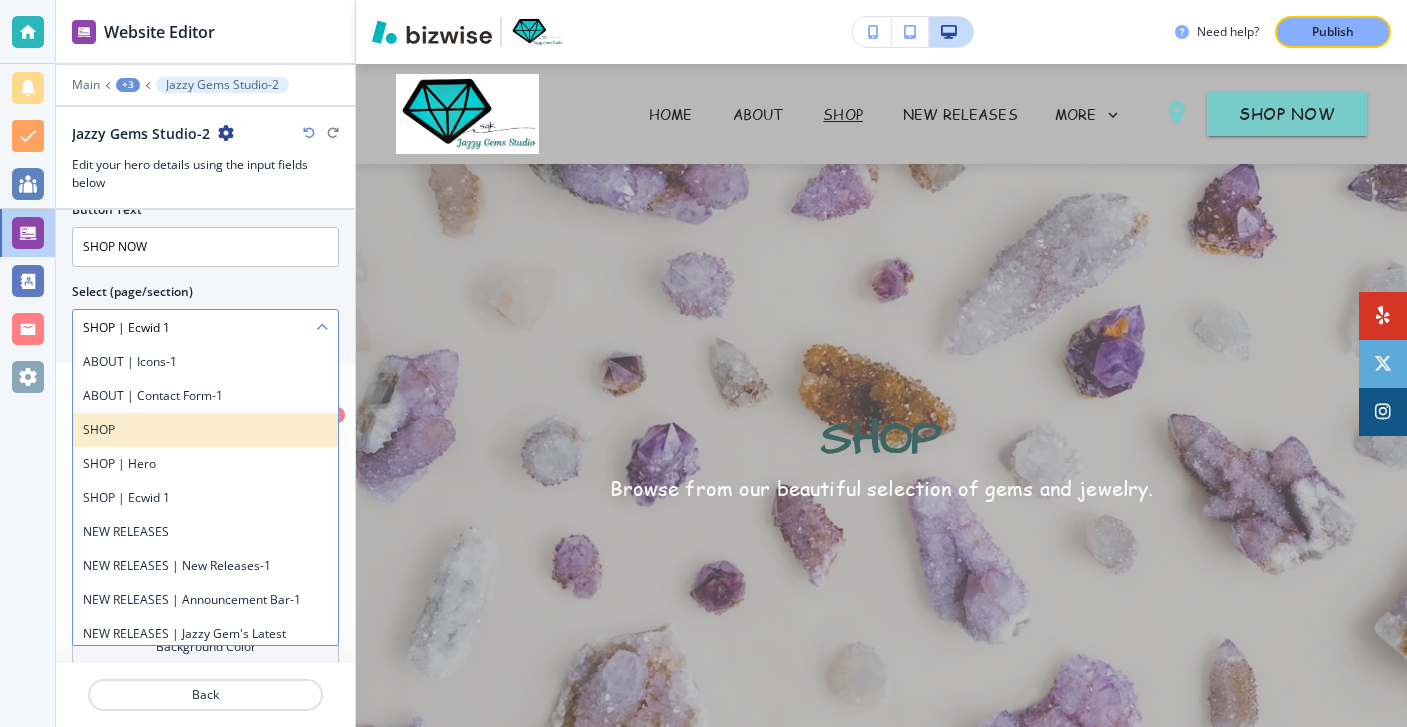 scroll, scrollTop: 740, scrollLeft: 0, axis: vertical 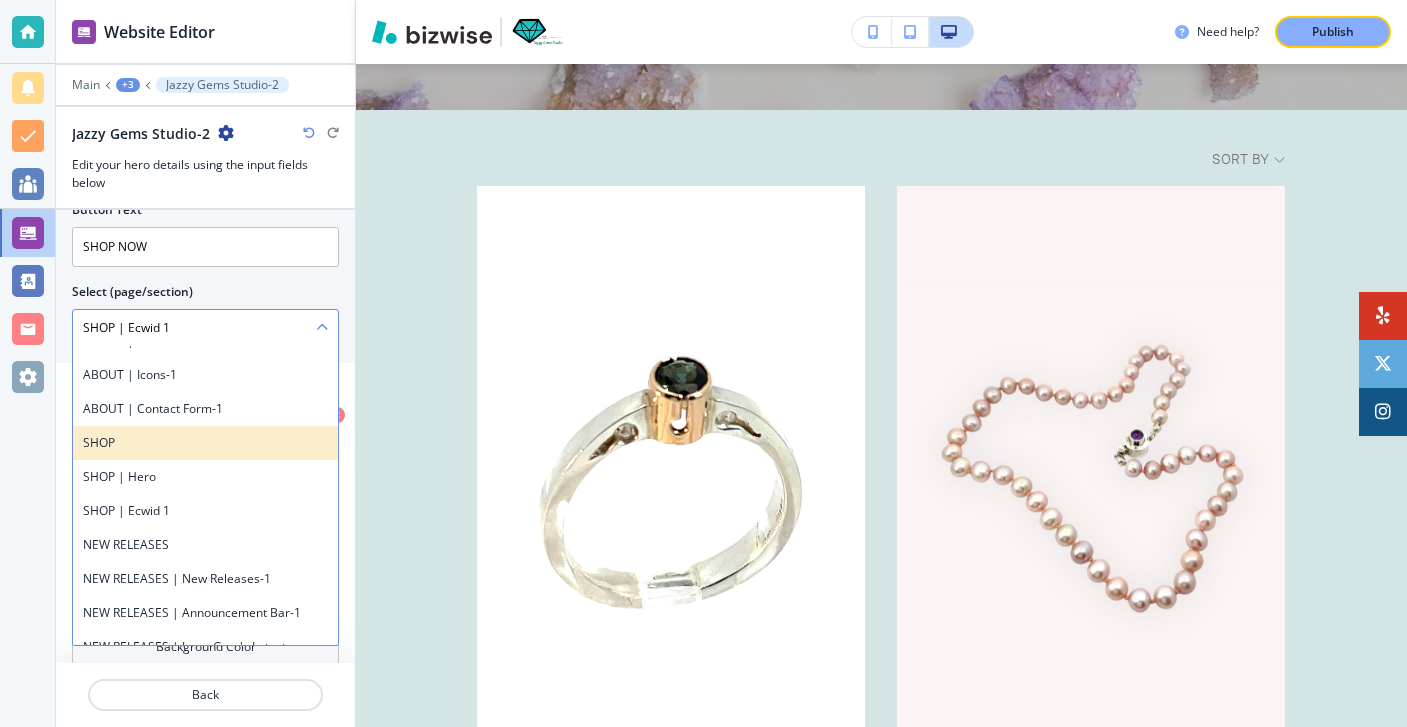click on "SHOP" at bounding box center [205, 443] 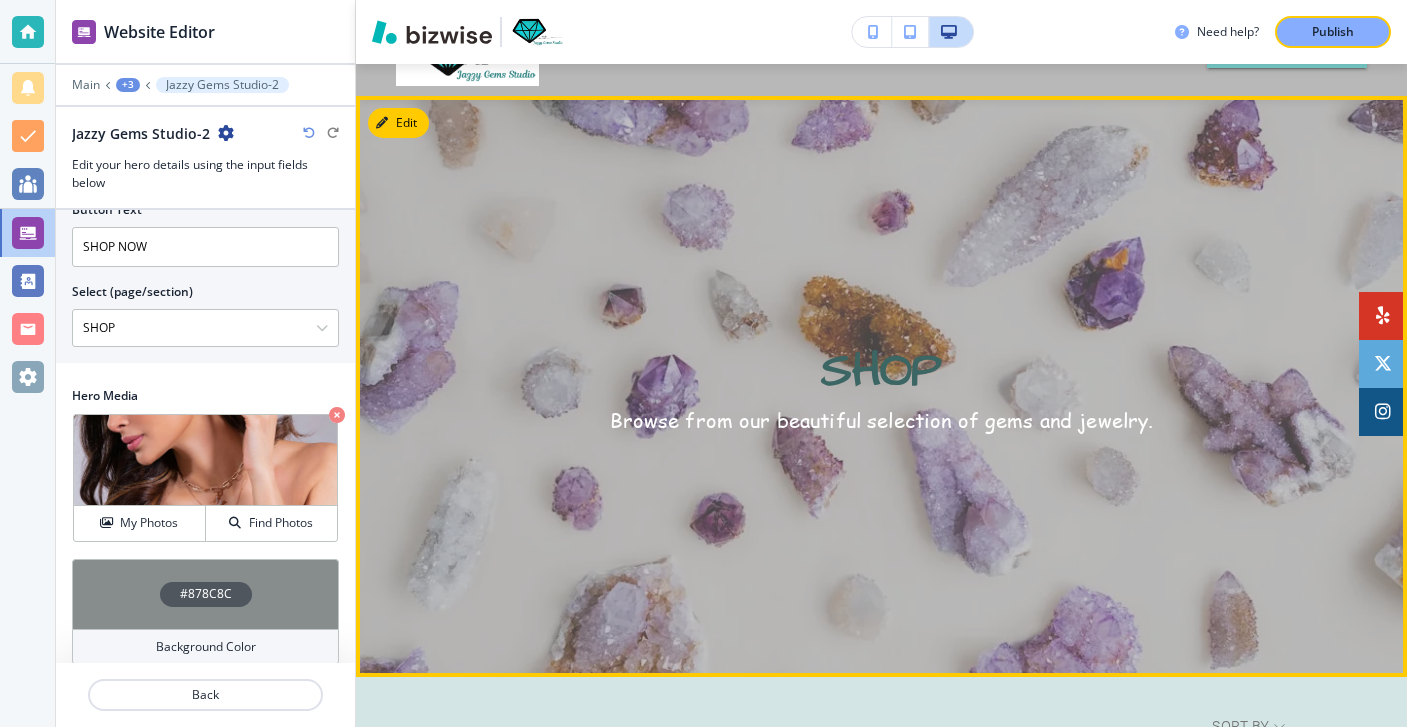 scroll, scrollTop: 0, scrollLeft: 0, axis: both 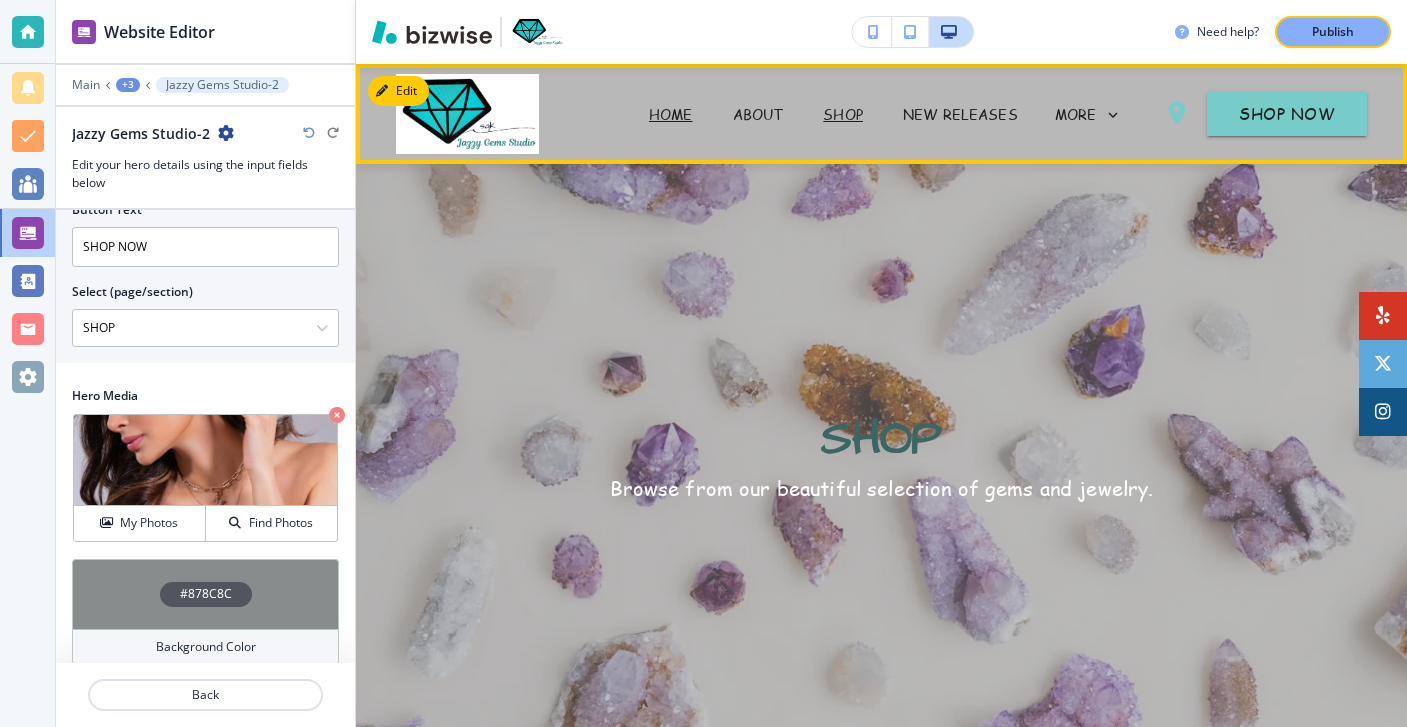 click on "HOME" at bounding box center (671, 114) 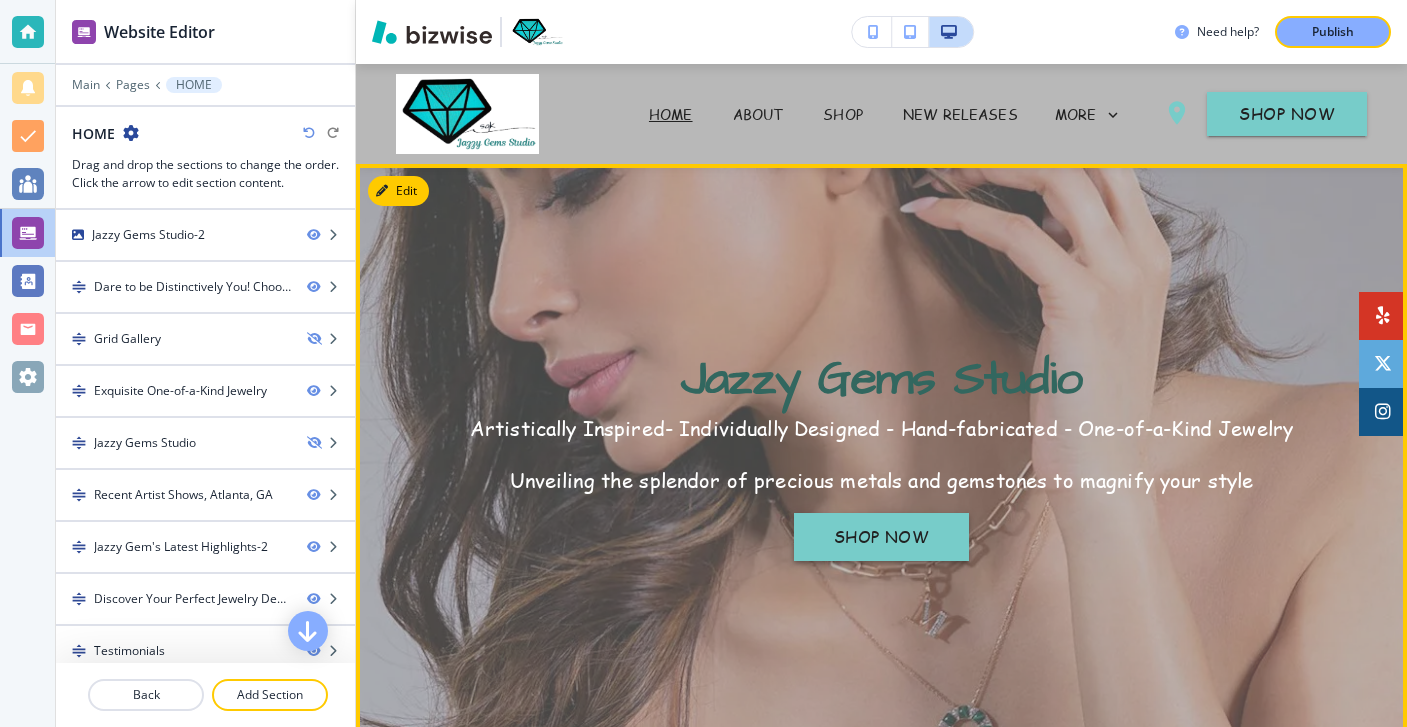 click on "SHOP NOW" at bounding box center (882, 537) 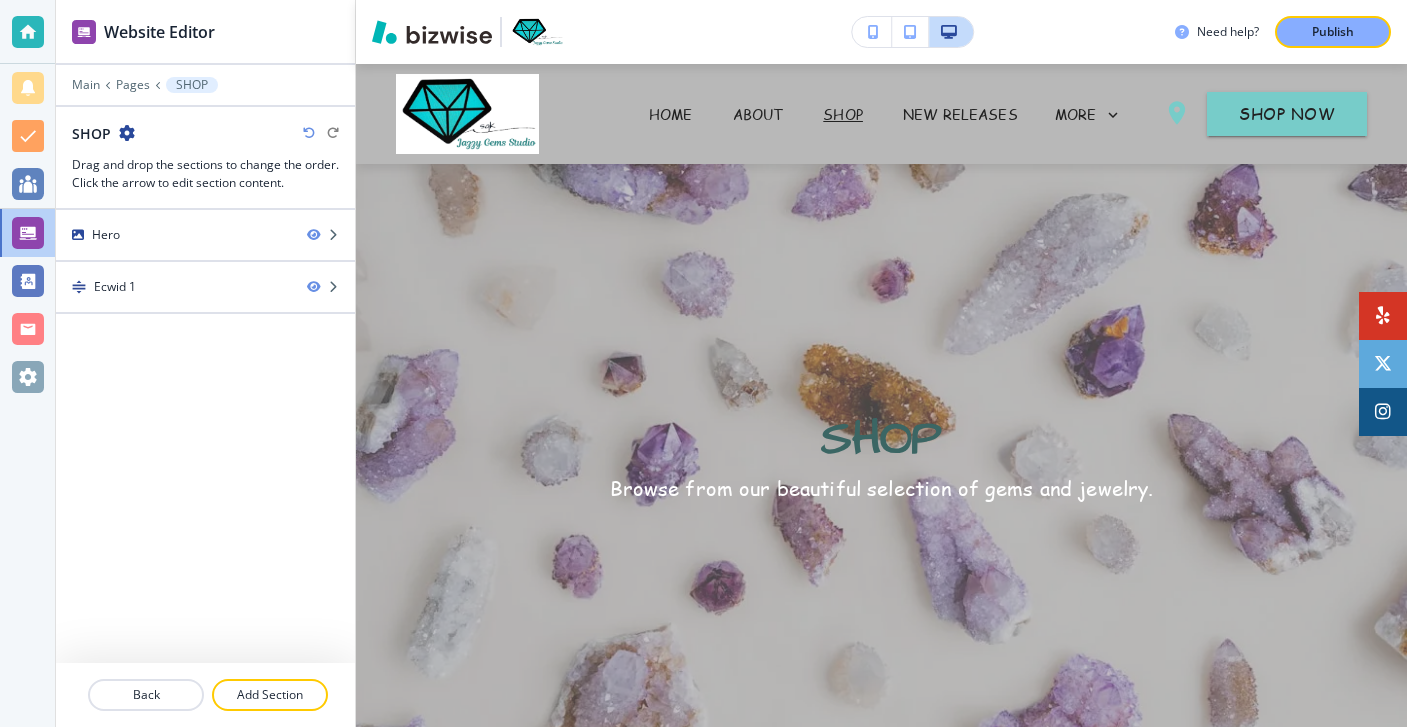 scroll, scrollTop: 0, scrollLeft: 0, axis: both 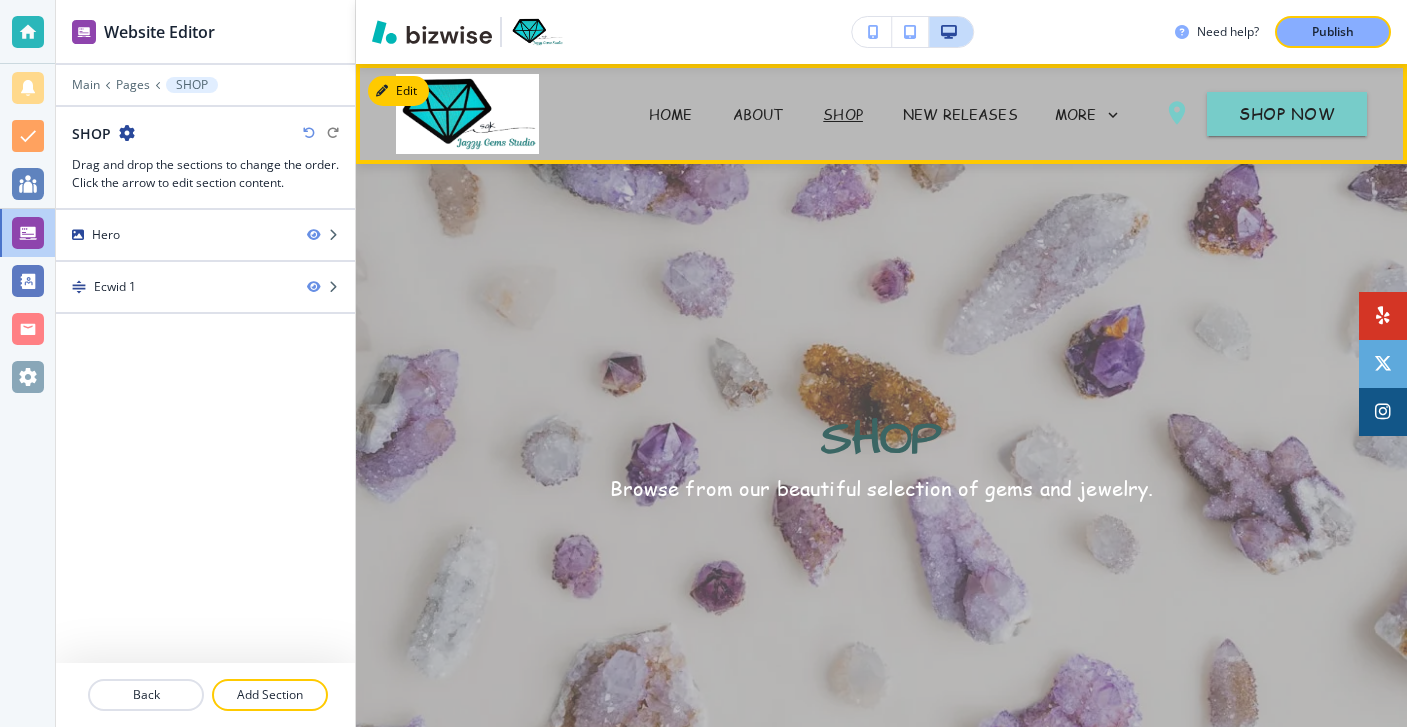 click on "HOME" at bounding box center [671, 114] 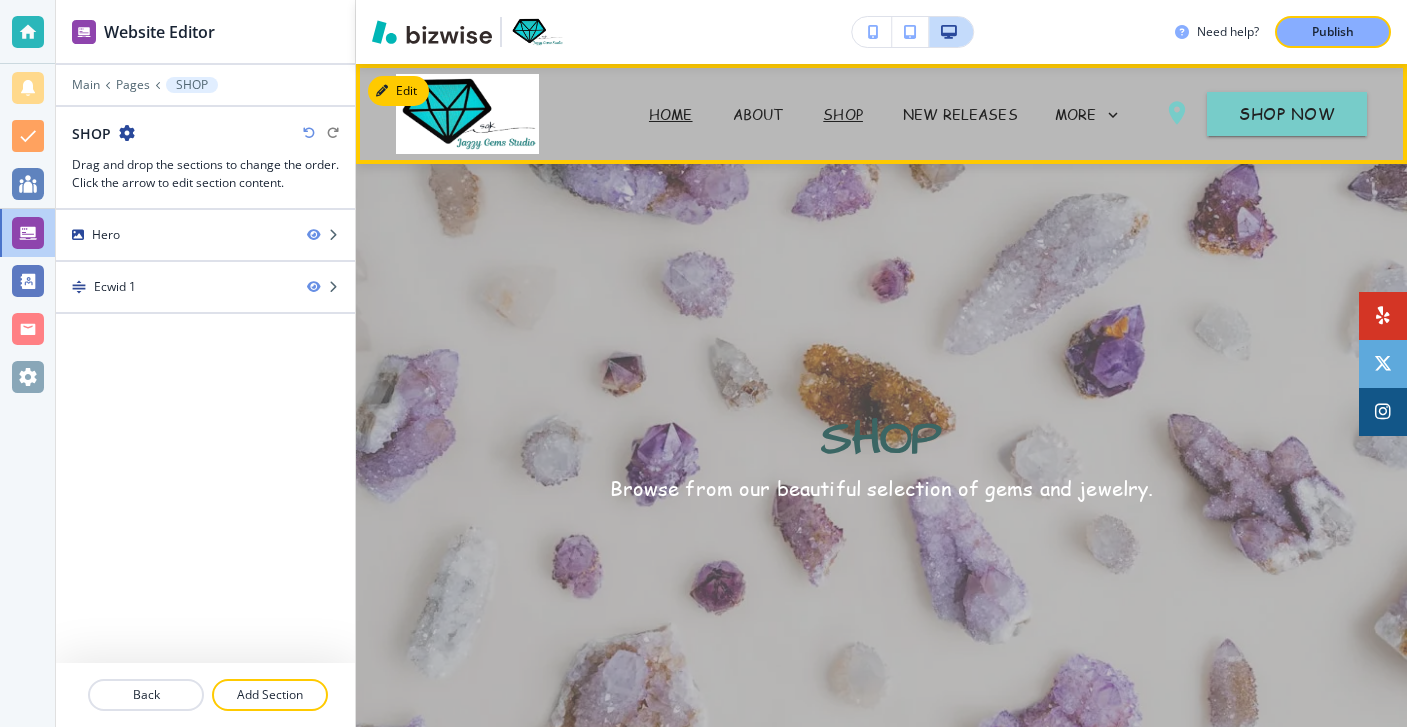 click on "HOME" at bounding box center [671, 114] 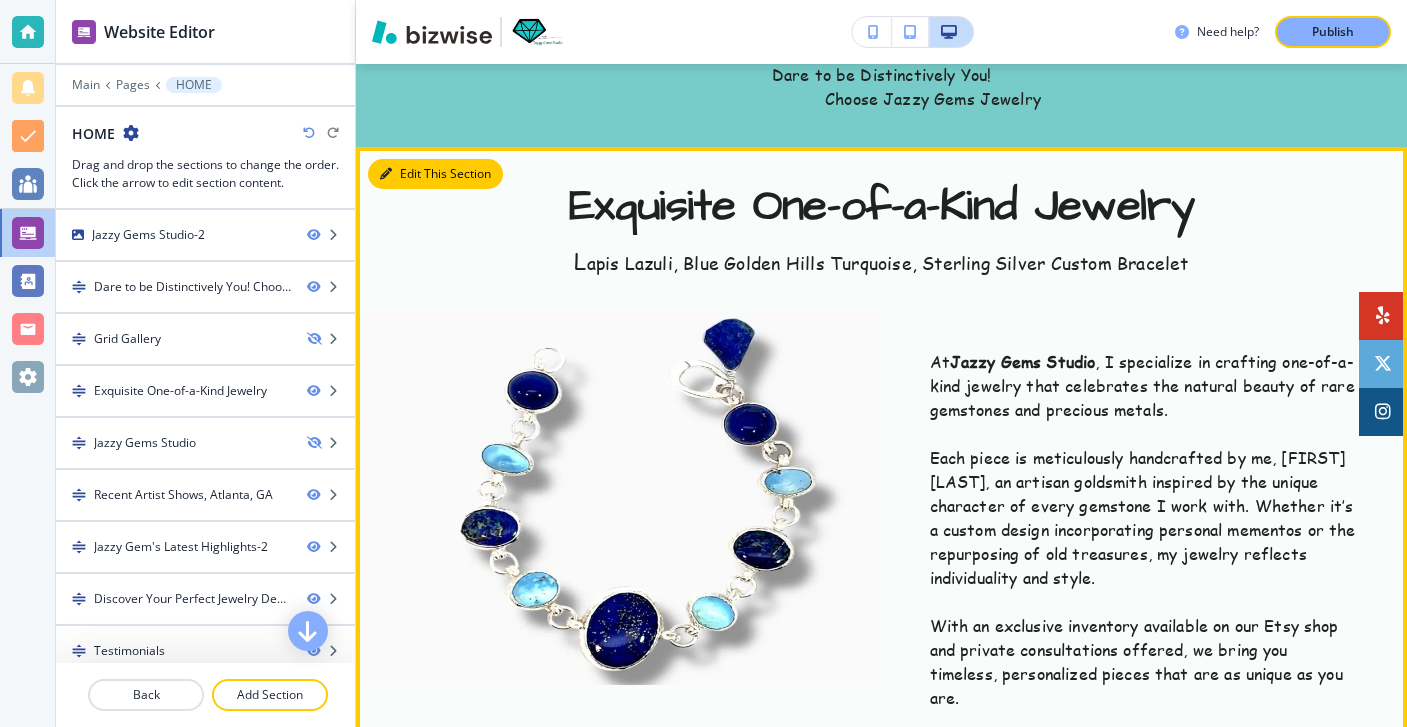 click on "Edit This Section" at bounding box center (435, 174) 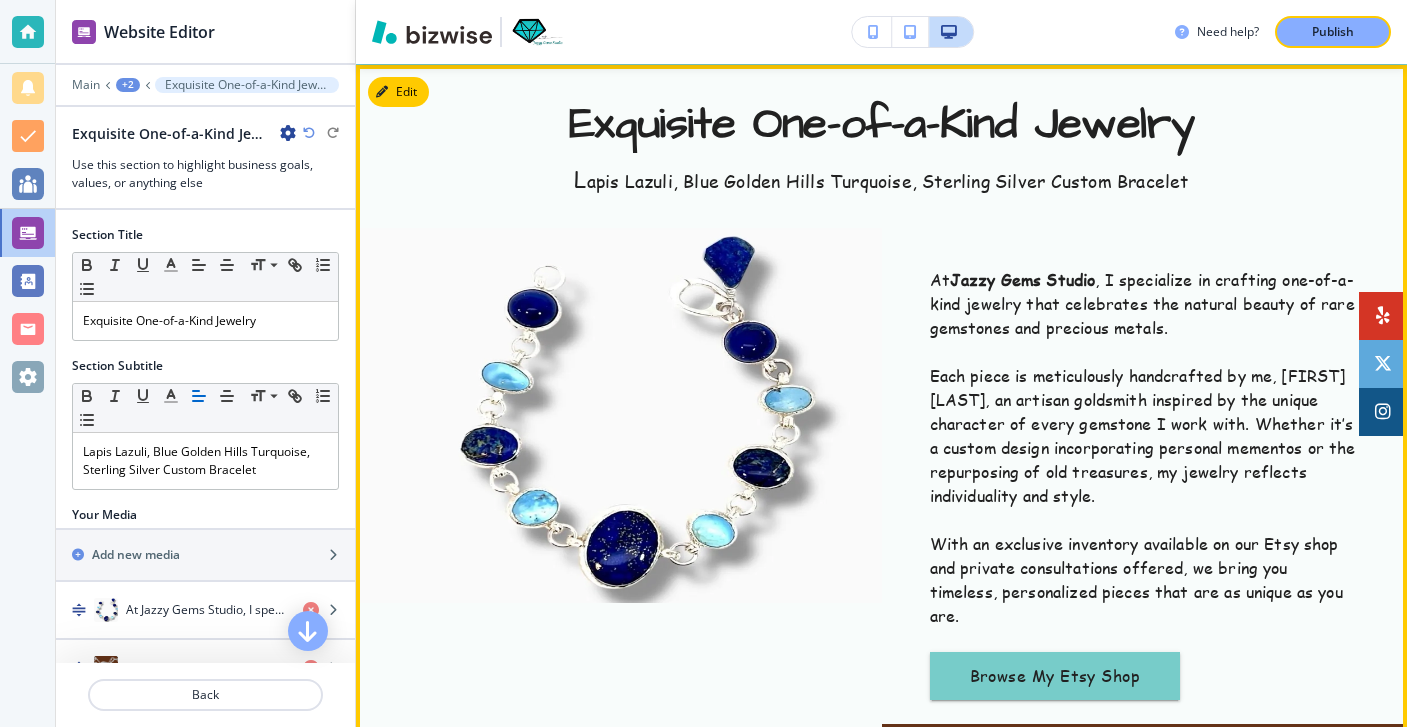 scroll, scrollTop: 801, scrollLeft: 0, axis: vertical 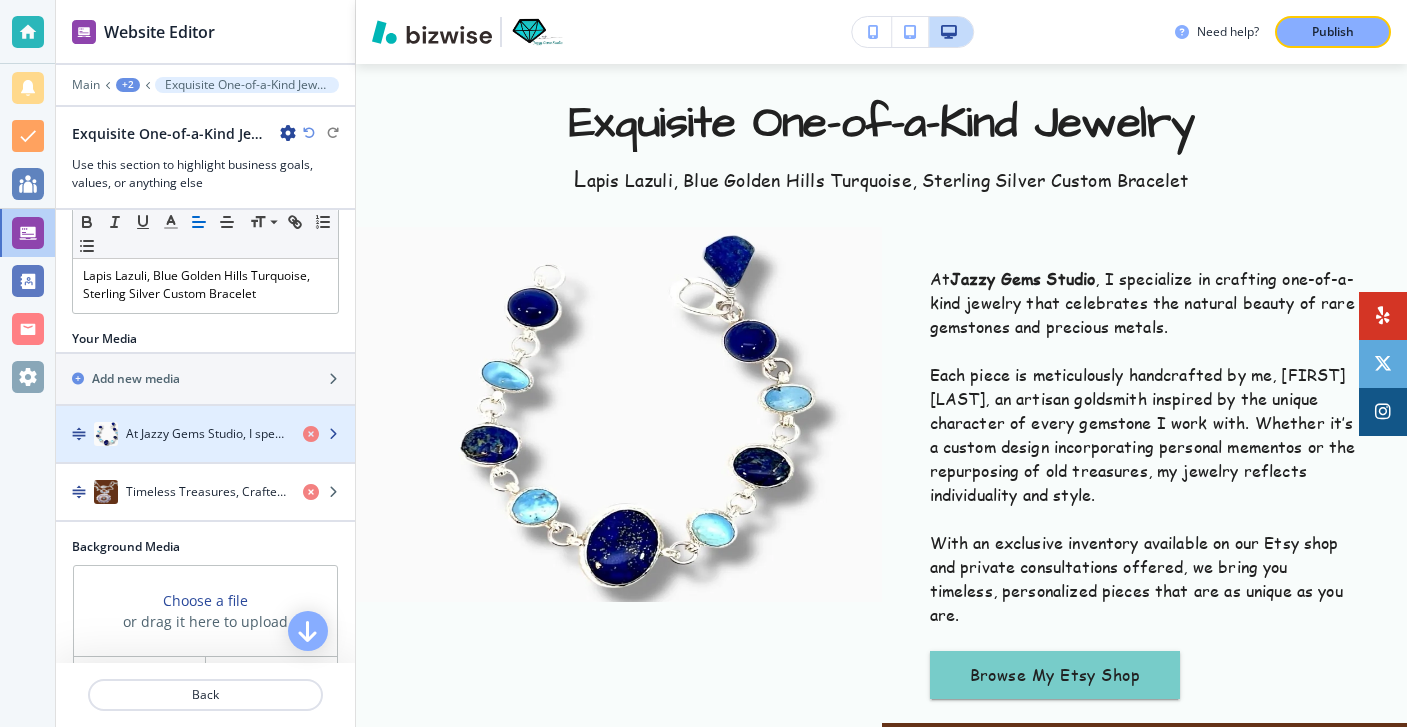 click at bounding box center (205, 454) 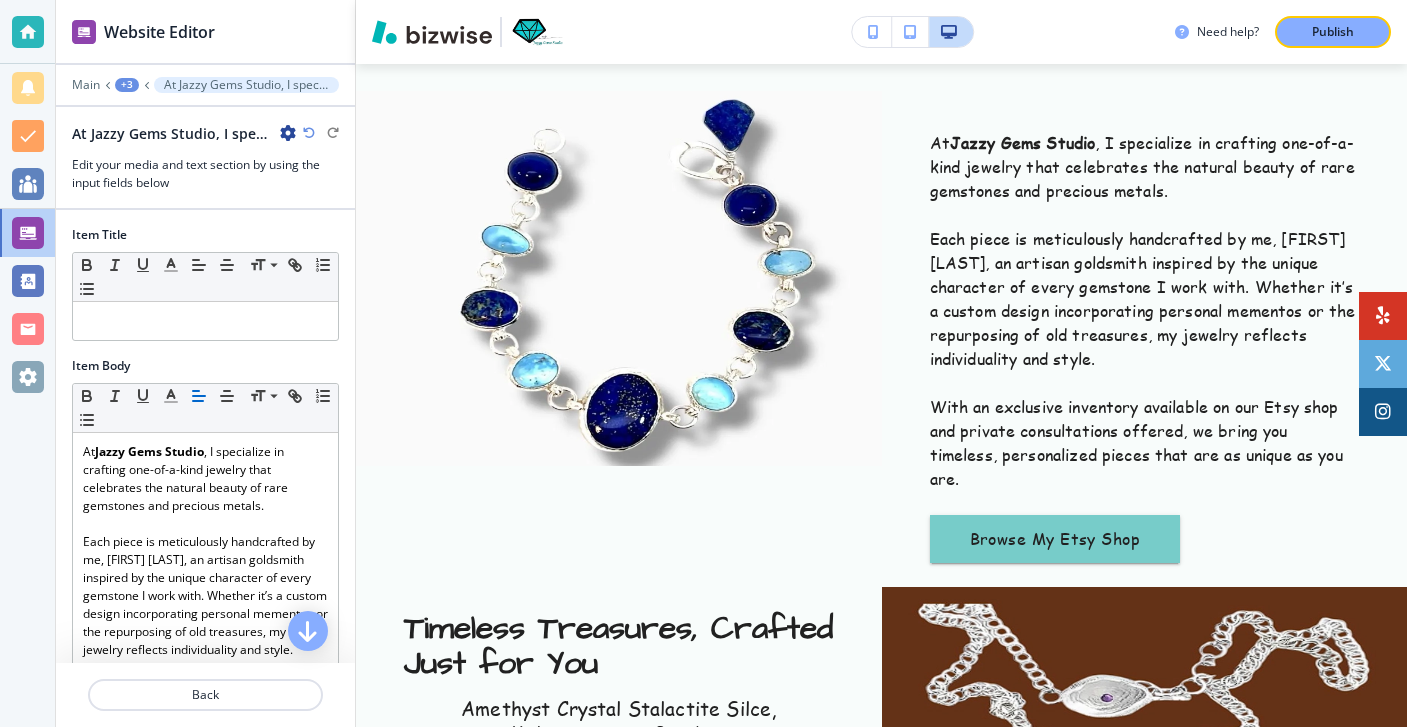 scroll, scrollTop: 963, scrollLeft: 0, axis: vertical 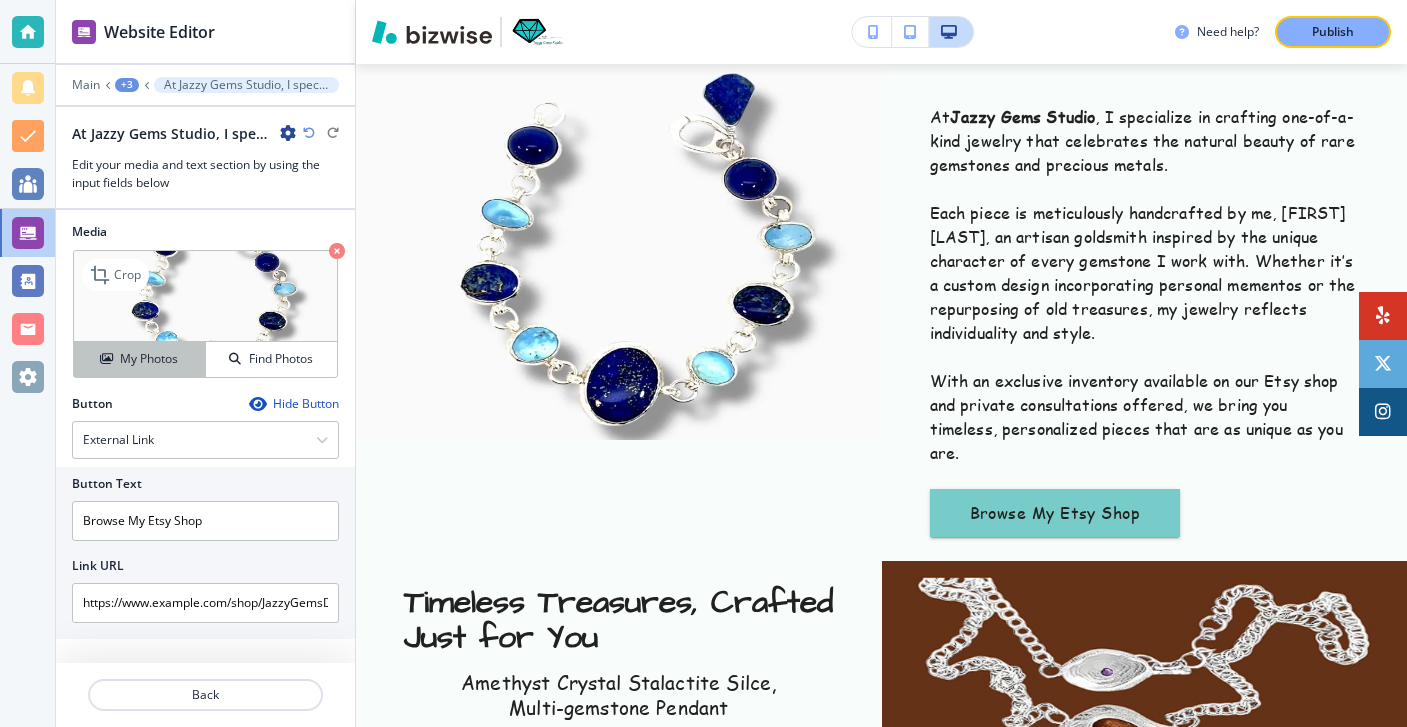 click on "My Photos" at bounding box center [139, 359] 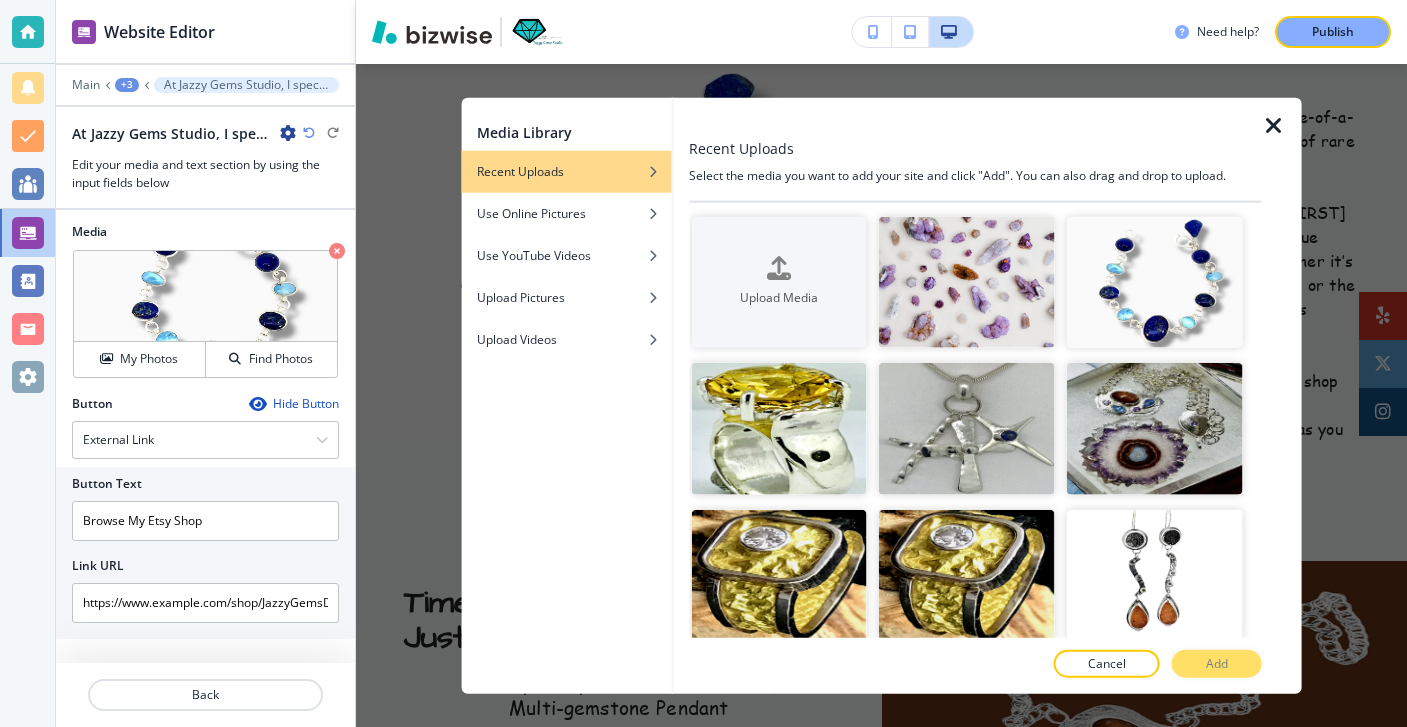 click at bounding box center (1274, 125) 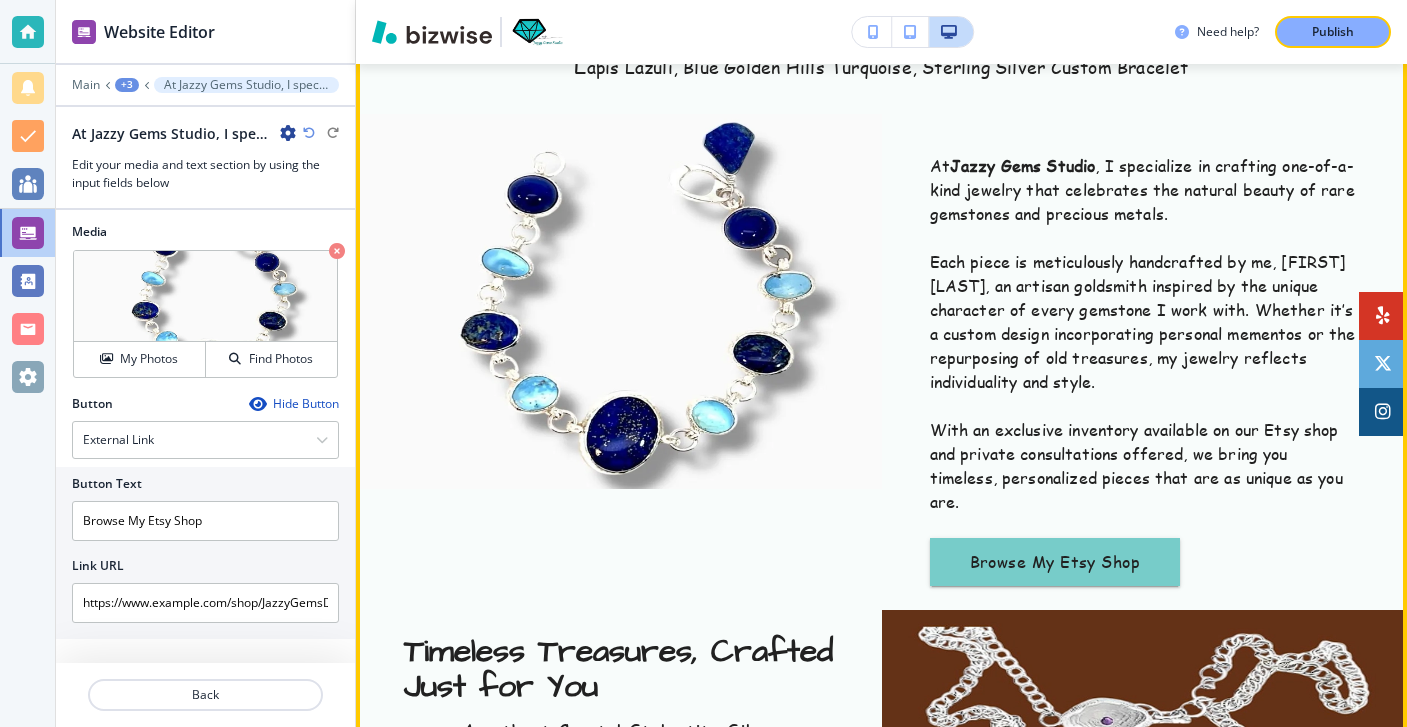 scroll, scrollTop: 867, scrollLeft: 0, axis: vertical 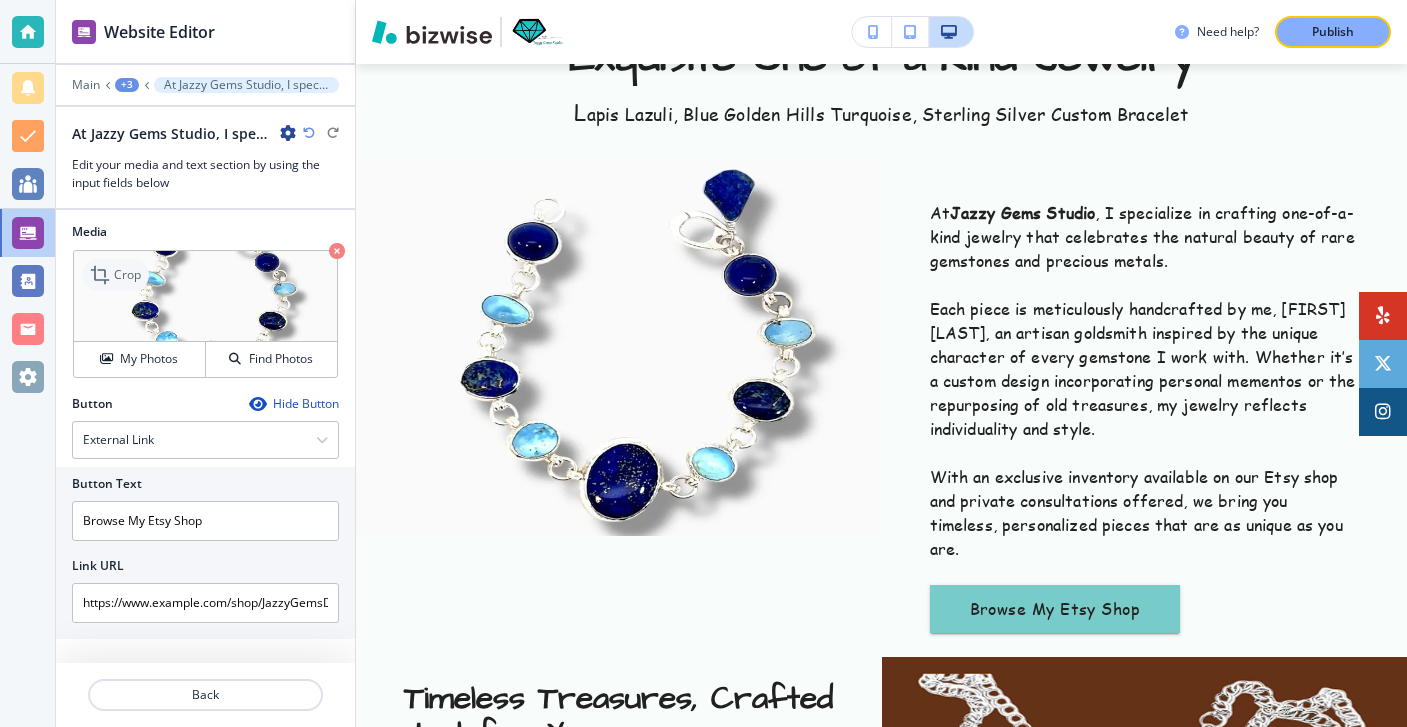 click 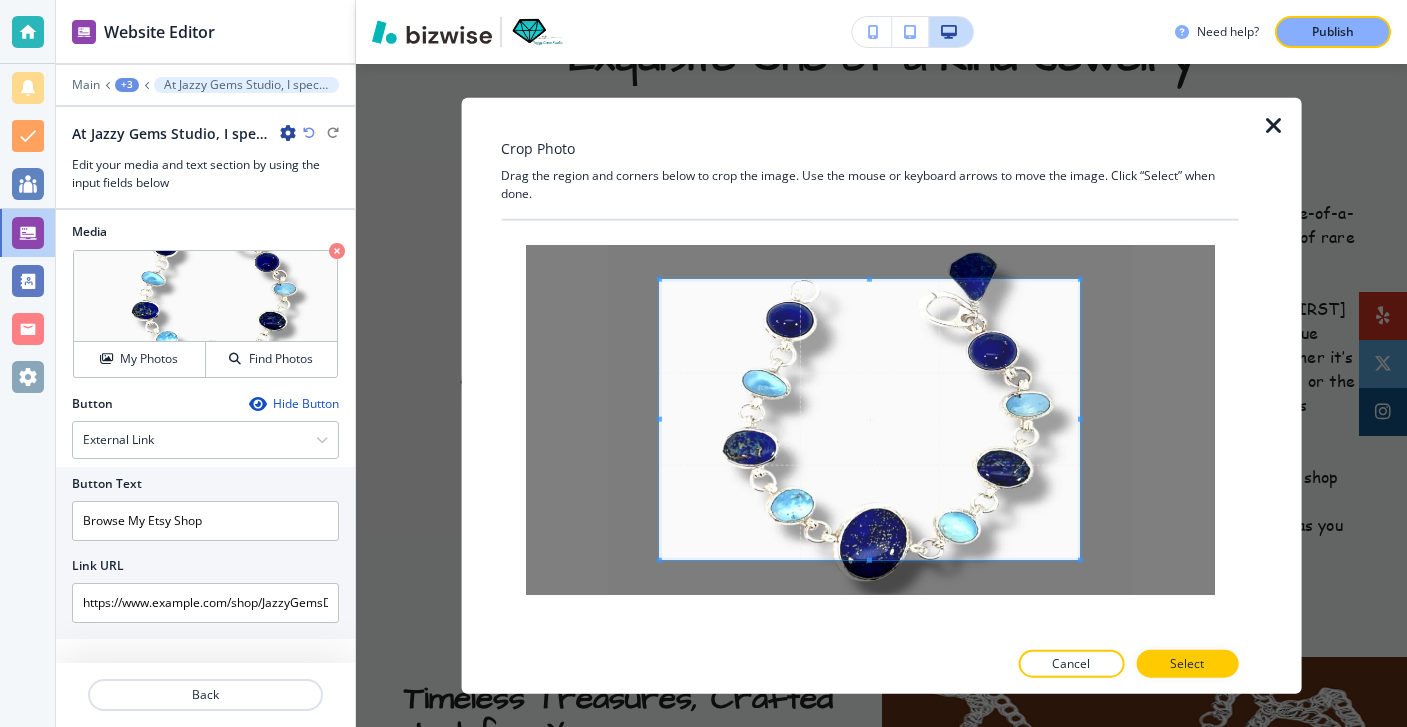 click at bounding box center (1274, 125) 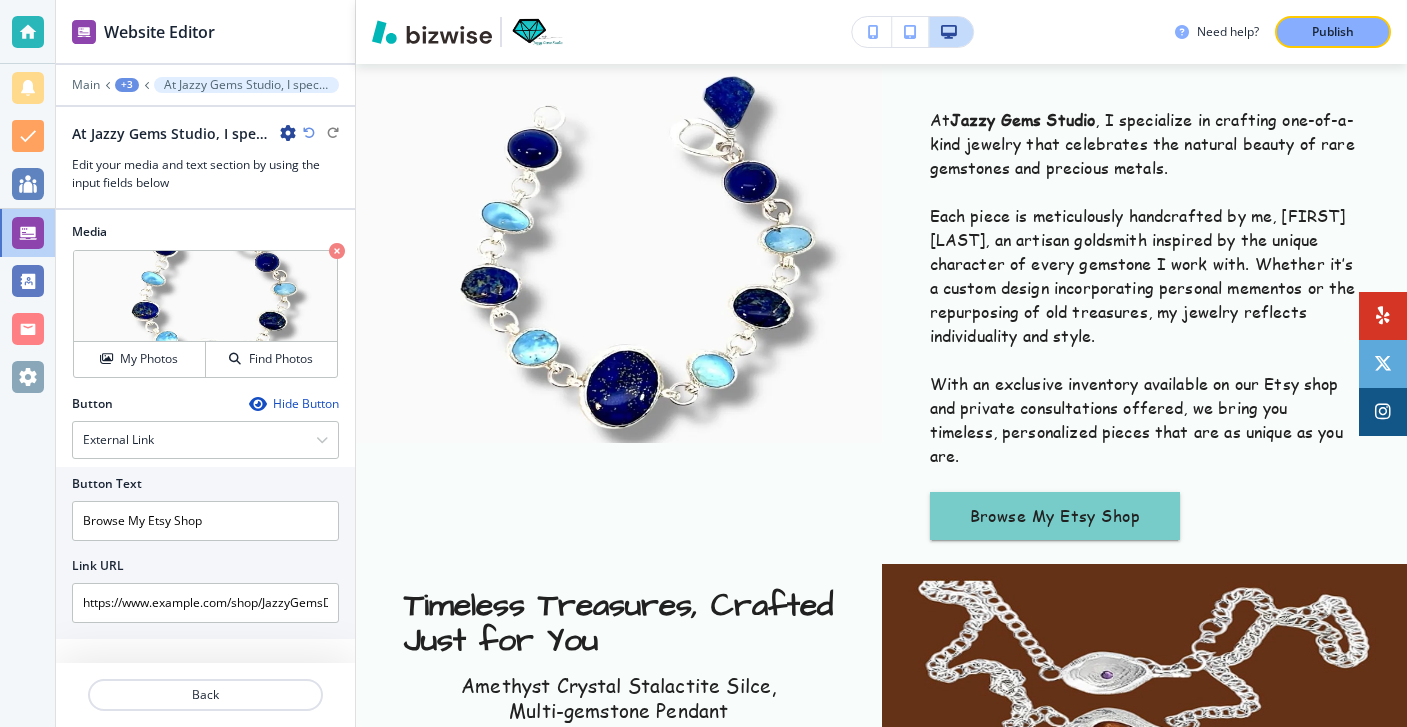 scroll, scrollTop: 1063, scrollLeft: 0, axis: vertical 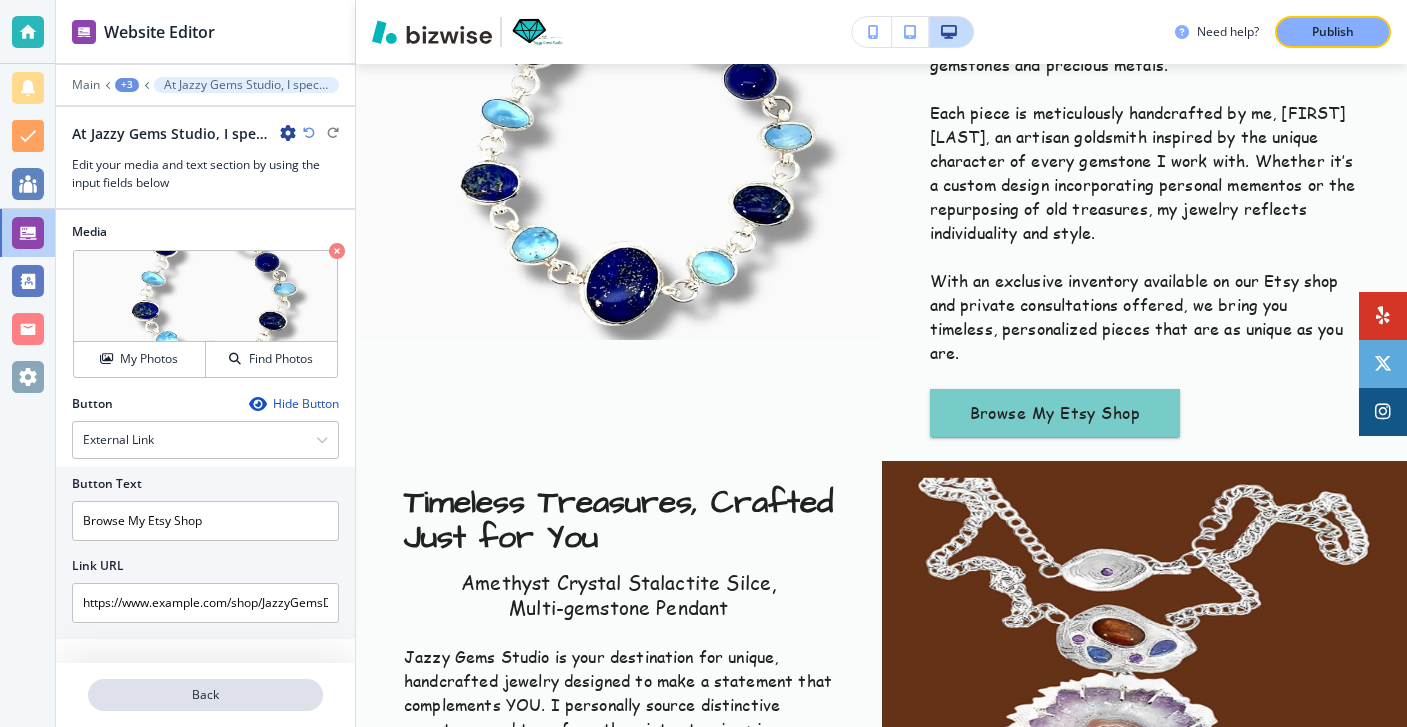 click on "Back" at bounding box center (205, 695) 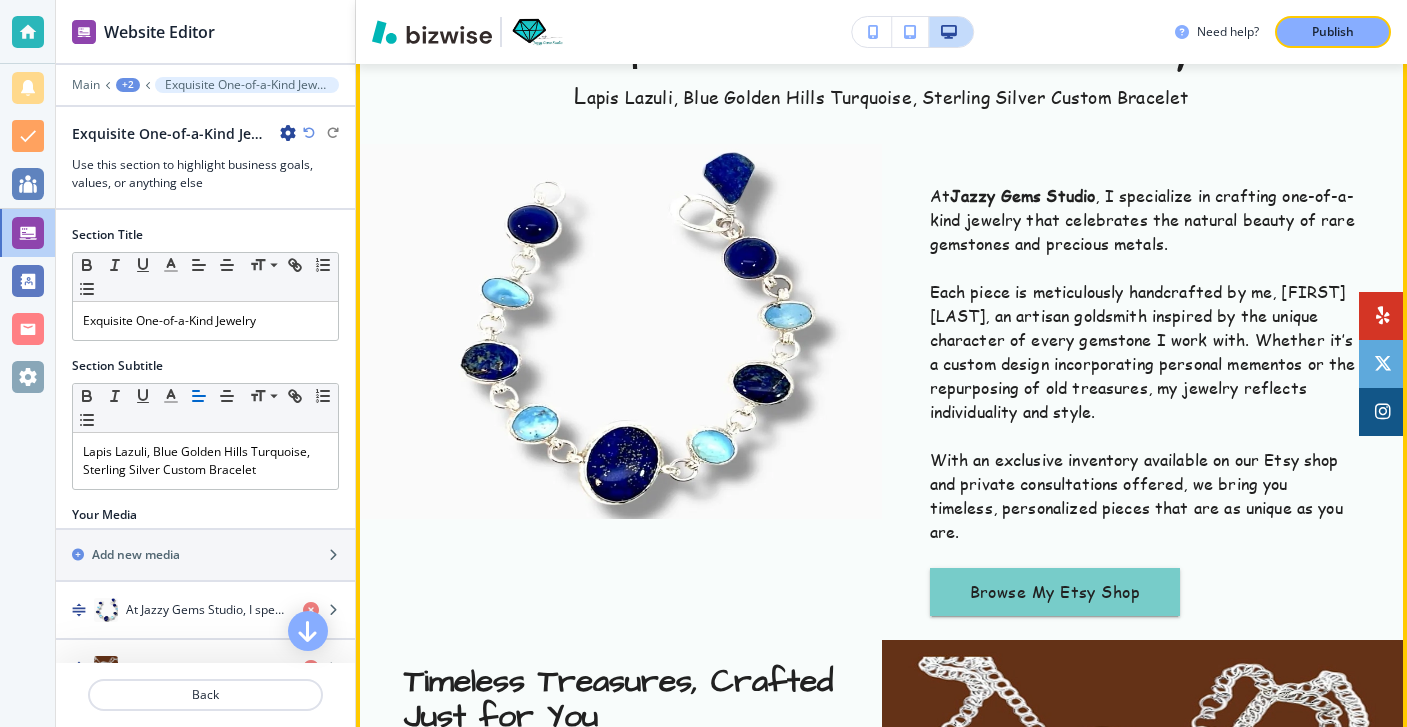 scroll, scrollTop: 924, scrollLeft: 0, axis: vertical 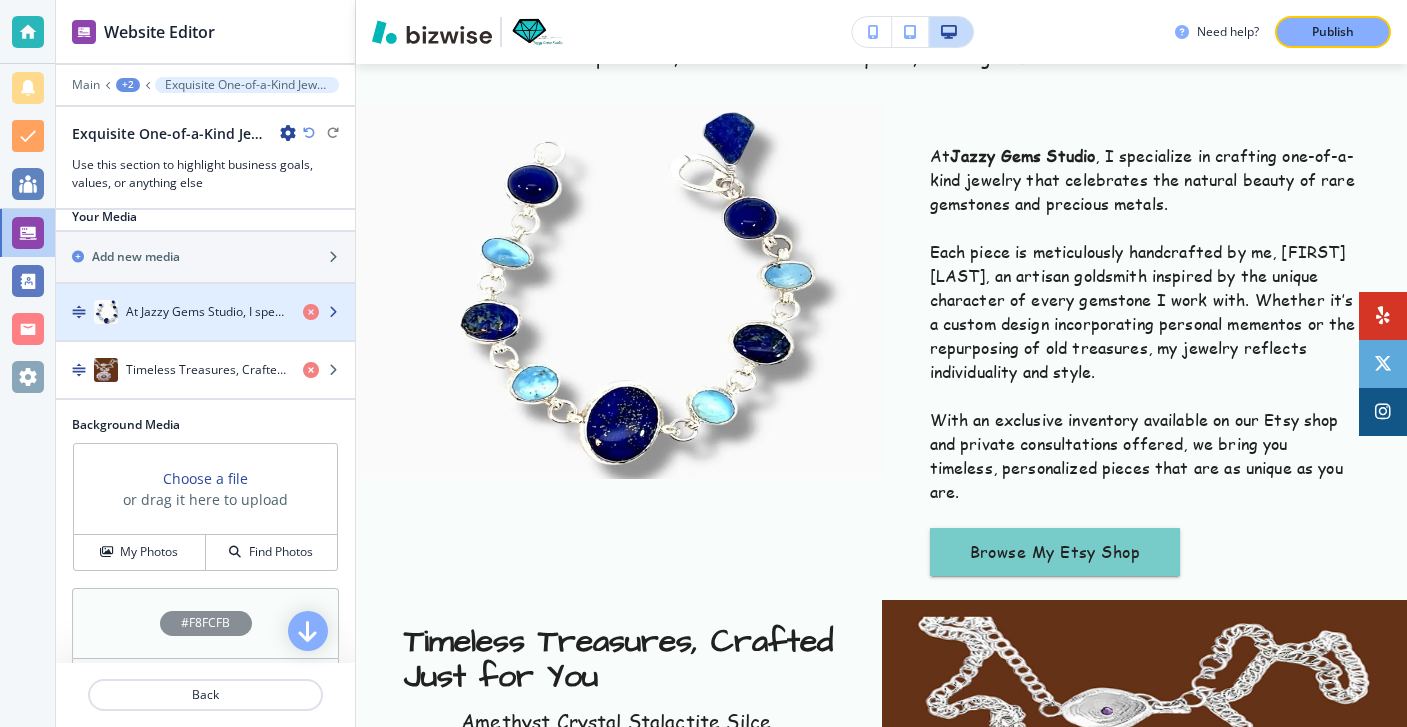 click at bounding box center (205, 332) 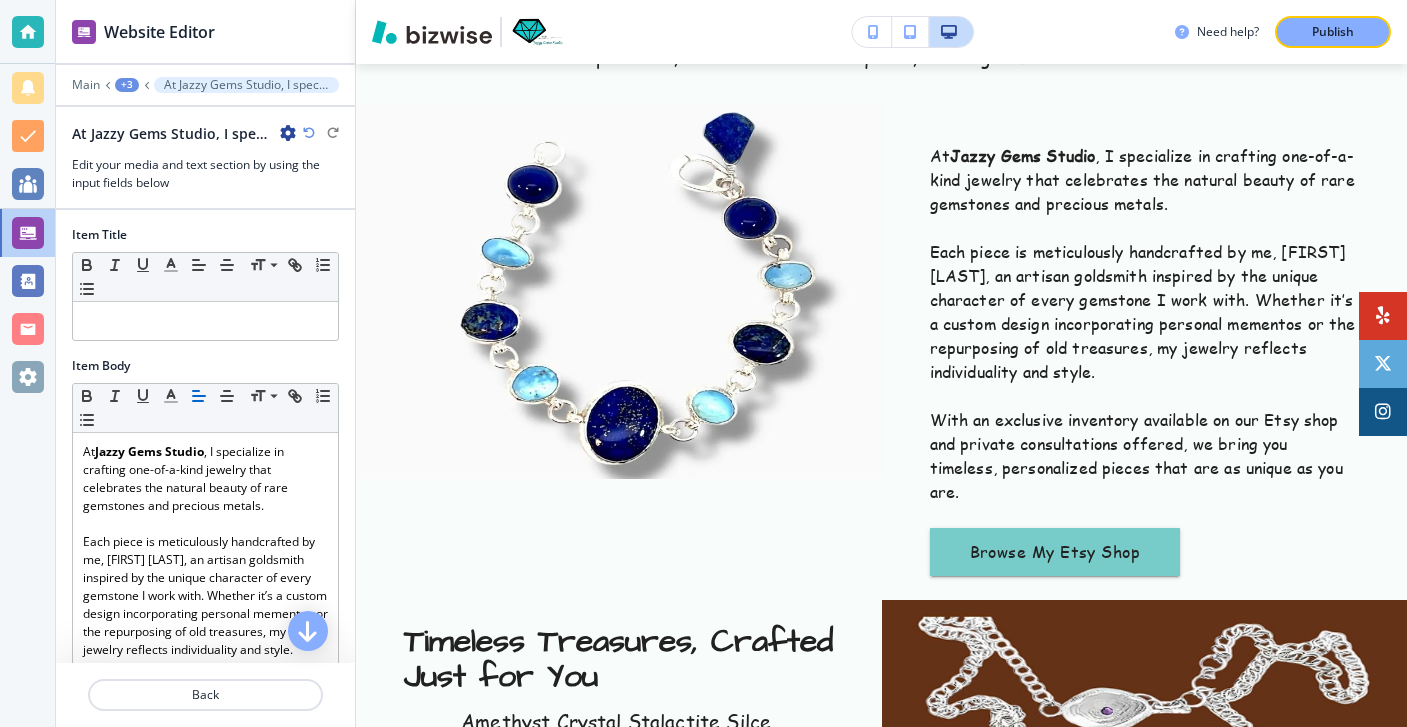 scroll, scrollTop: 963, scrollLeft: 0, axis: vertical 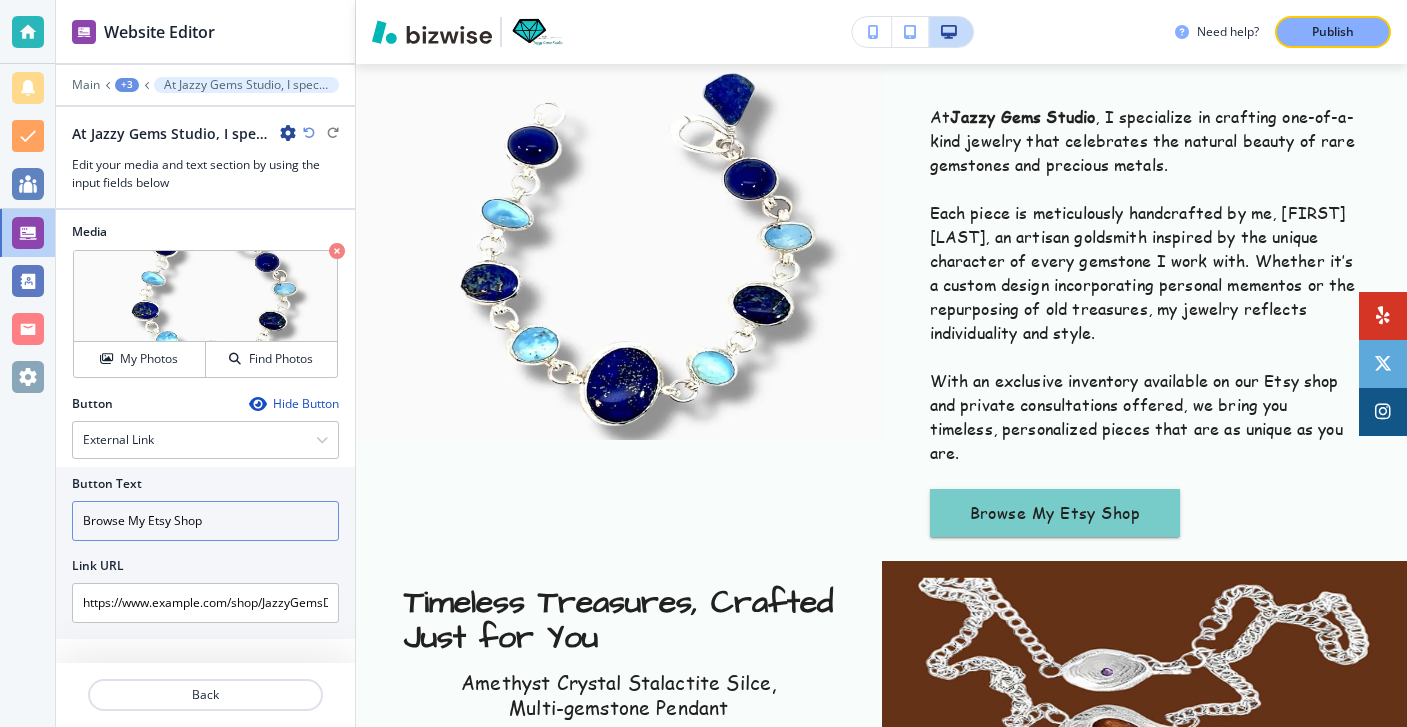 click on "Browse My Etsy Shop" at bounding box center [205, 521] 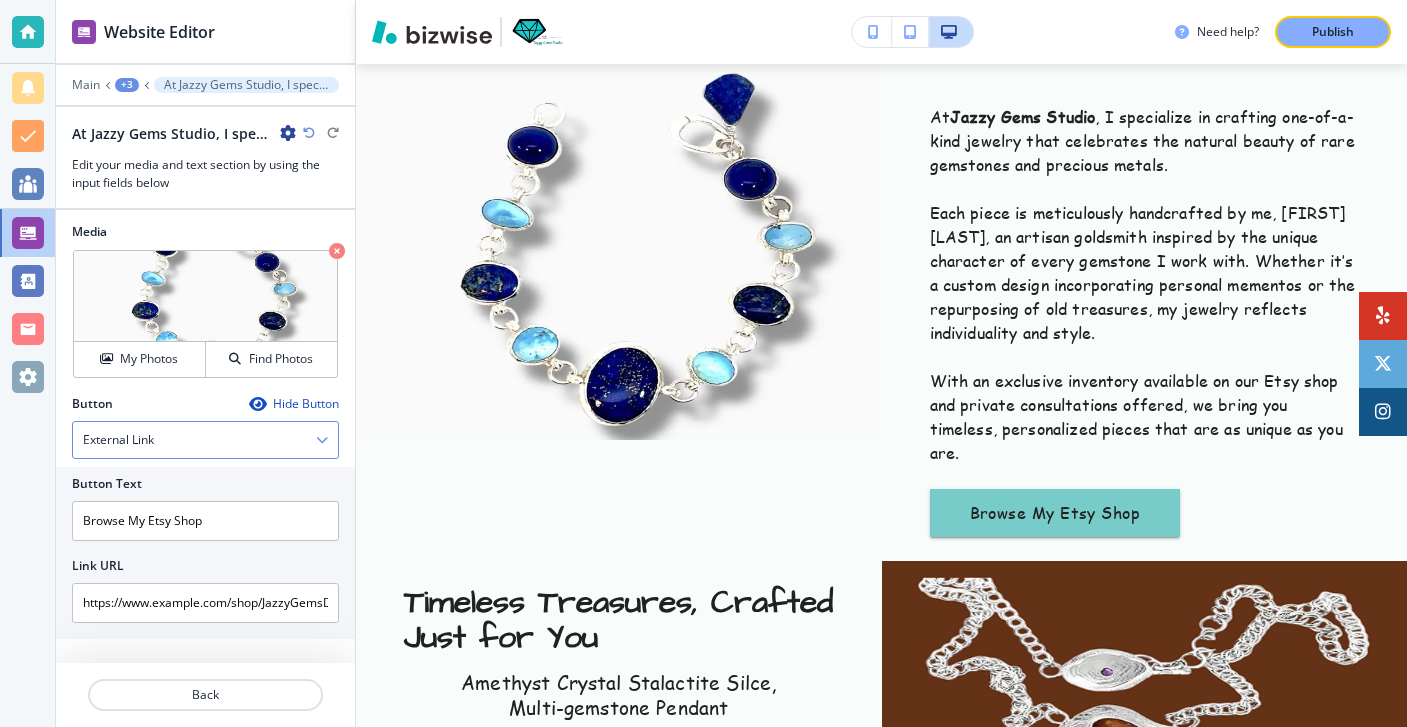 click on "External Link Telephone External Link Social Media Email File Sharing Internal Link" at bounding box center [205, 440] 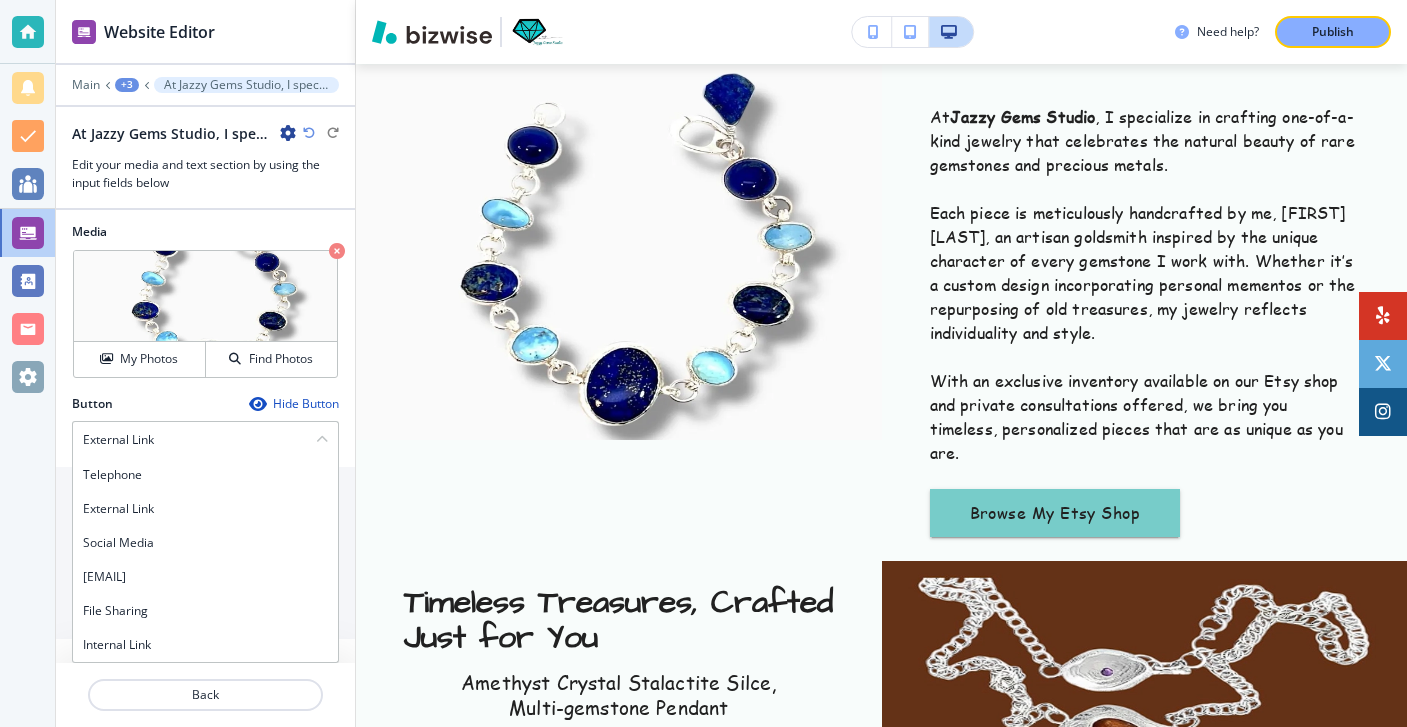 click on "Button Hide Button" at bounding box center (205, 404) 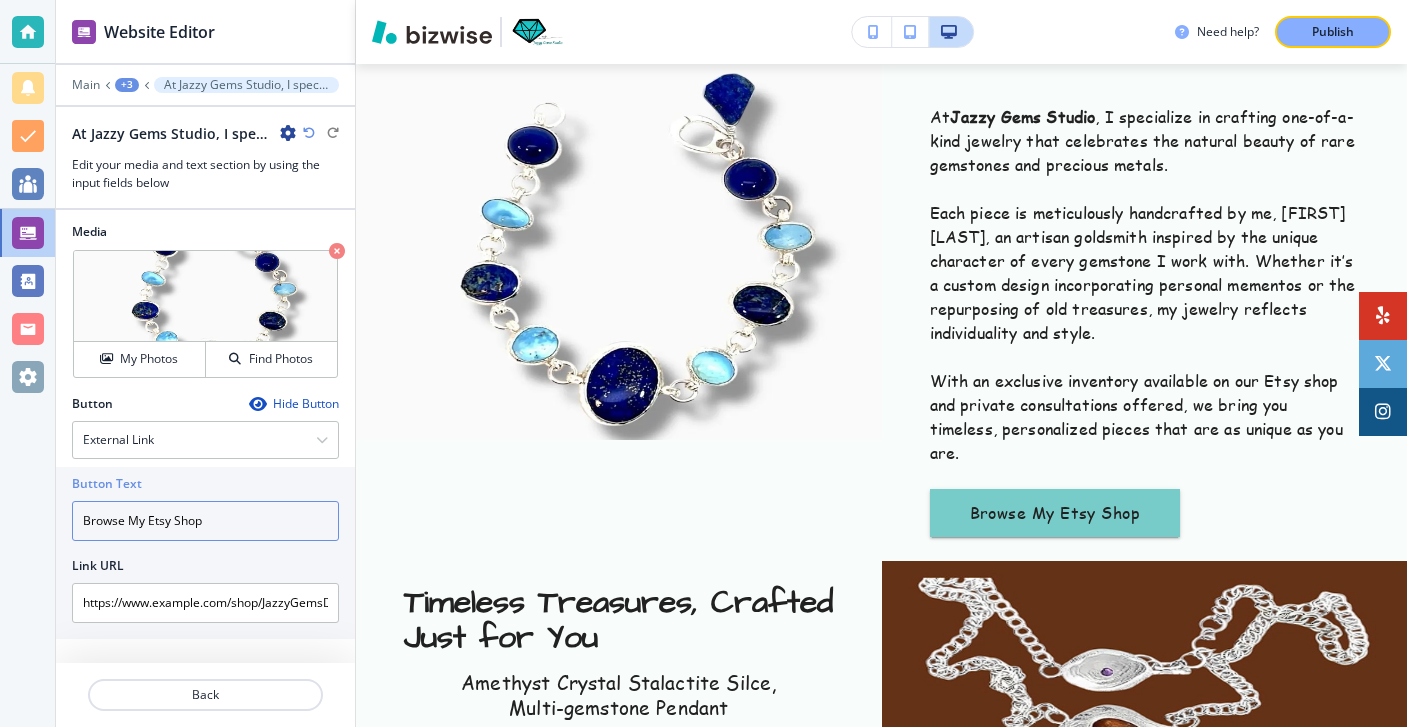 click on "Browse My Etsy Shop" at bounding box center [205, 521] 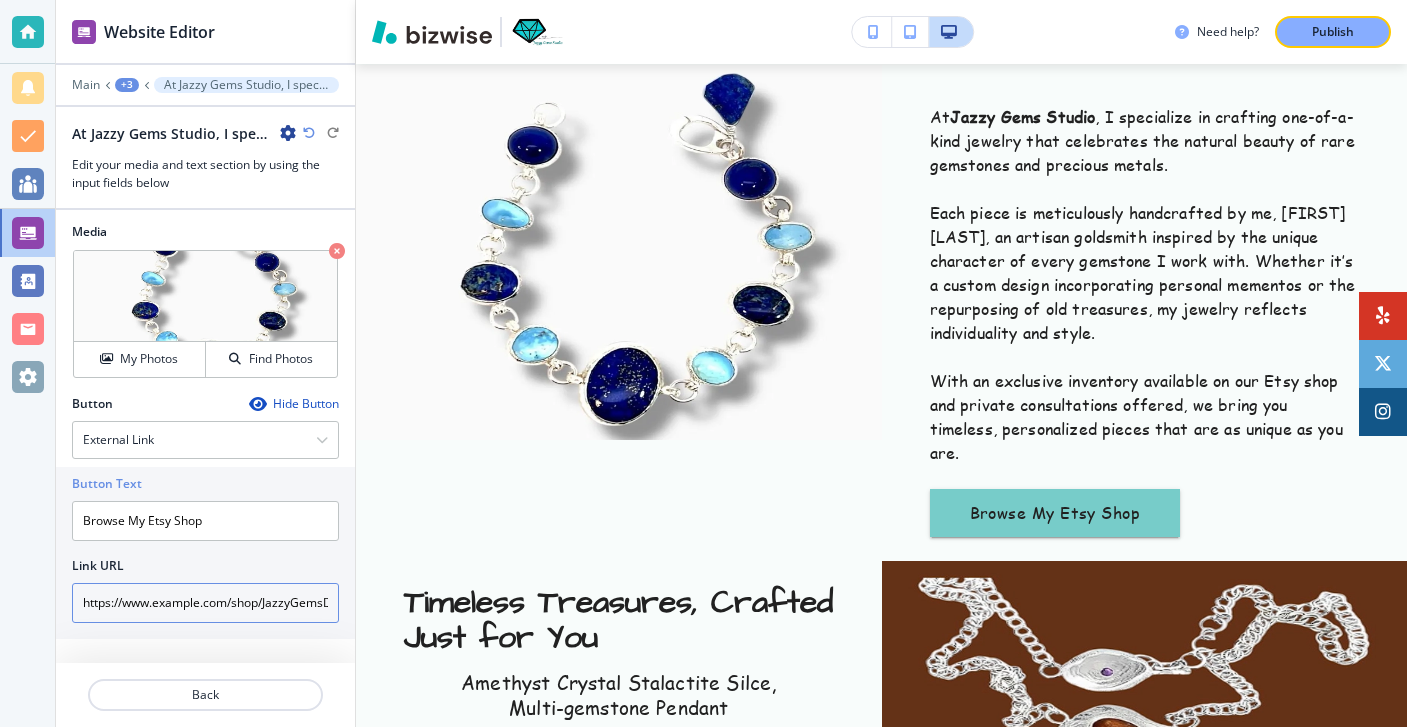 click on "https://www.example.com/shop/JazzyGemsDesigns" at bounding box center (205, 603) 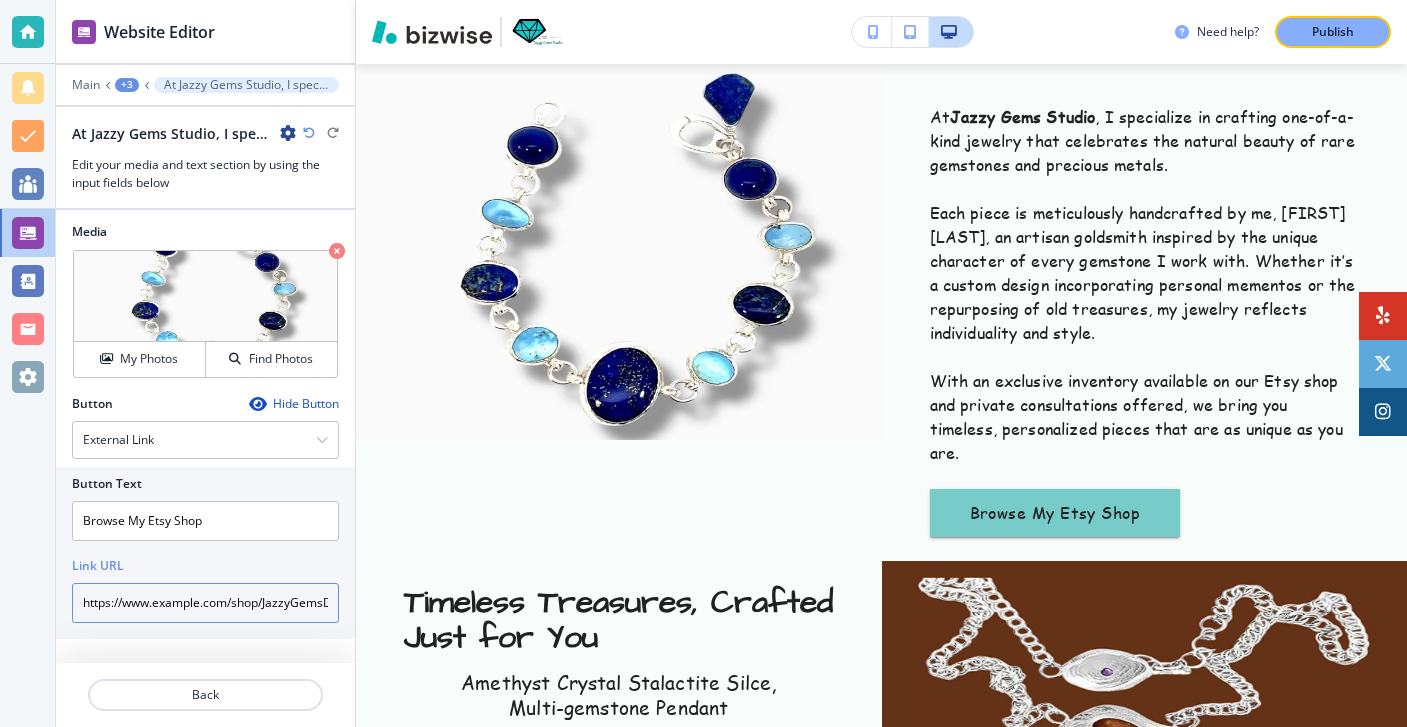 scroll, scrollTop: 0, scrollLeft: 16, axis: horizontal 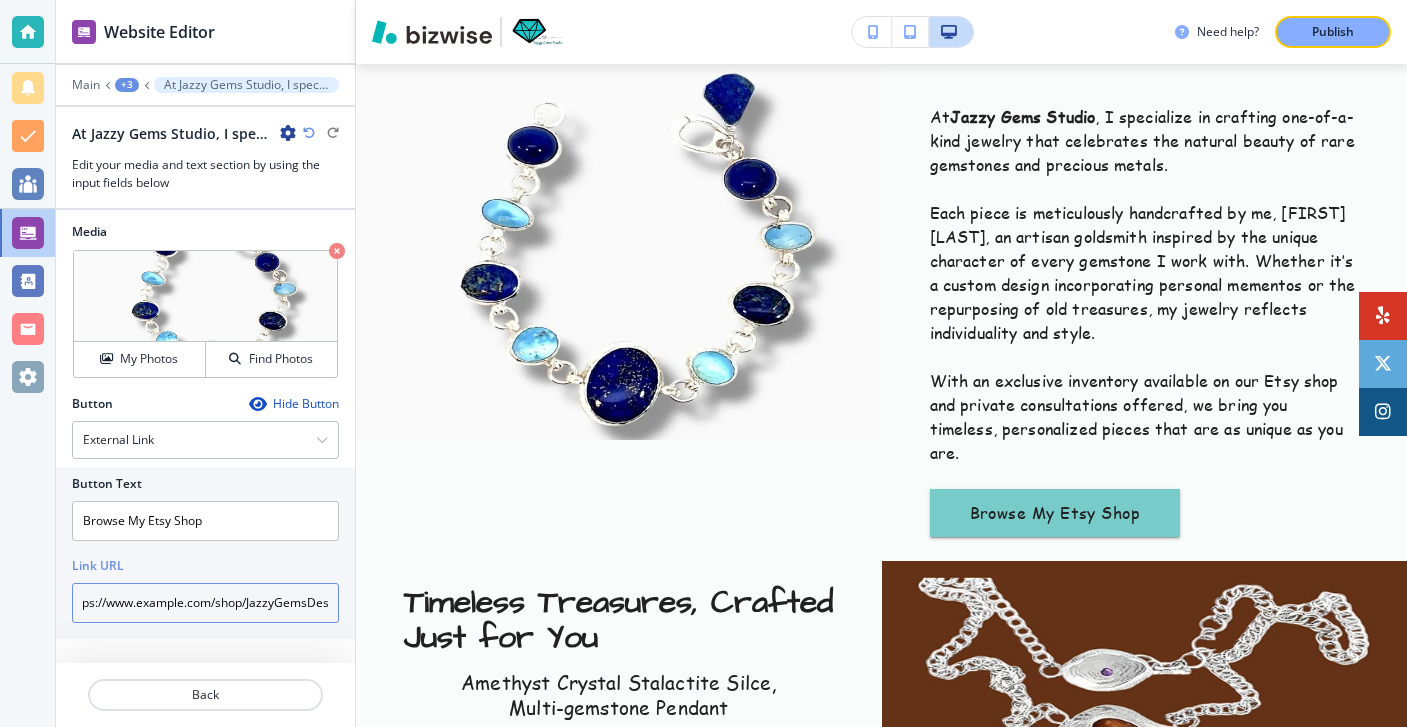 drag, startPoint x: 77, startPoint y: 603, endPoint x: 352, endPoint y: 632, distance: 276.52487 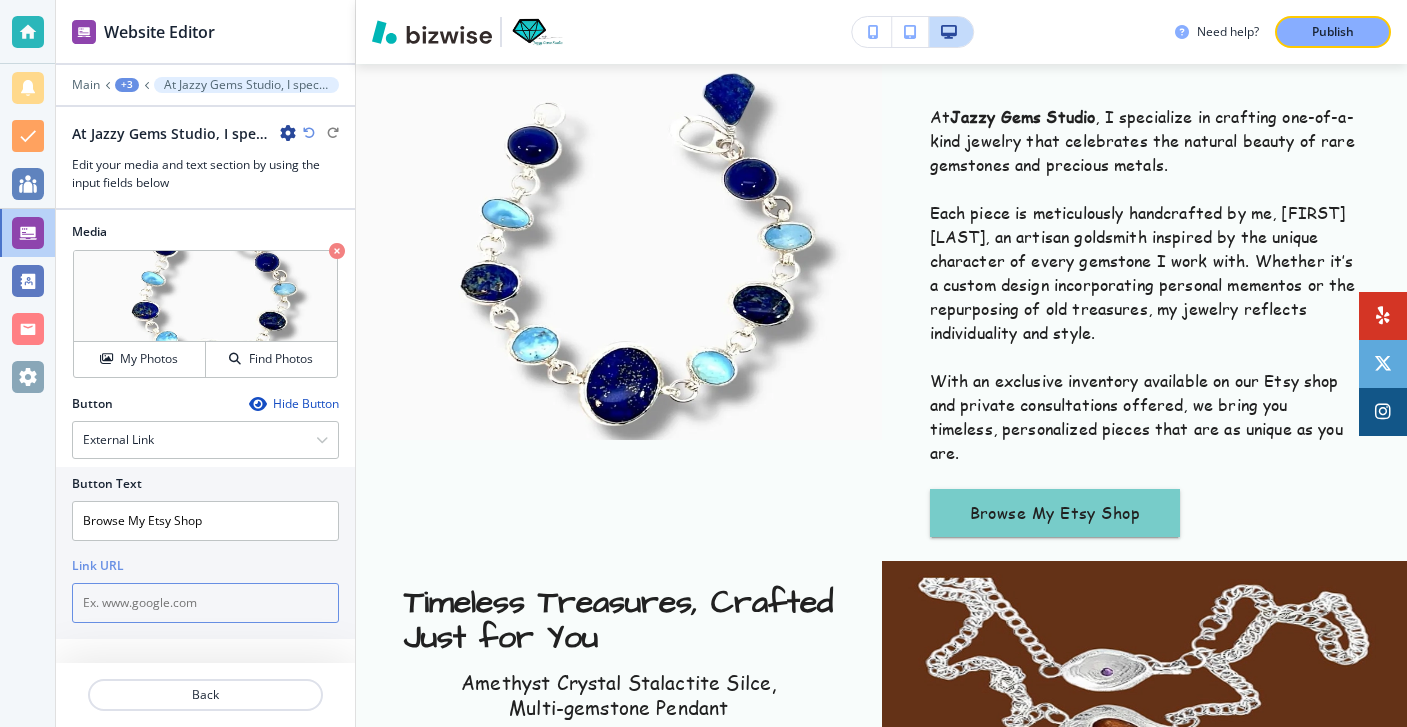 scroll, scrollTop: 0, scrollLeft: 0, axis: both 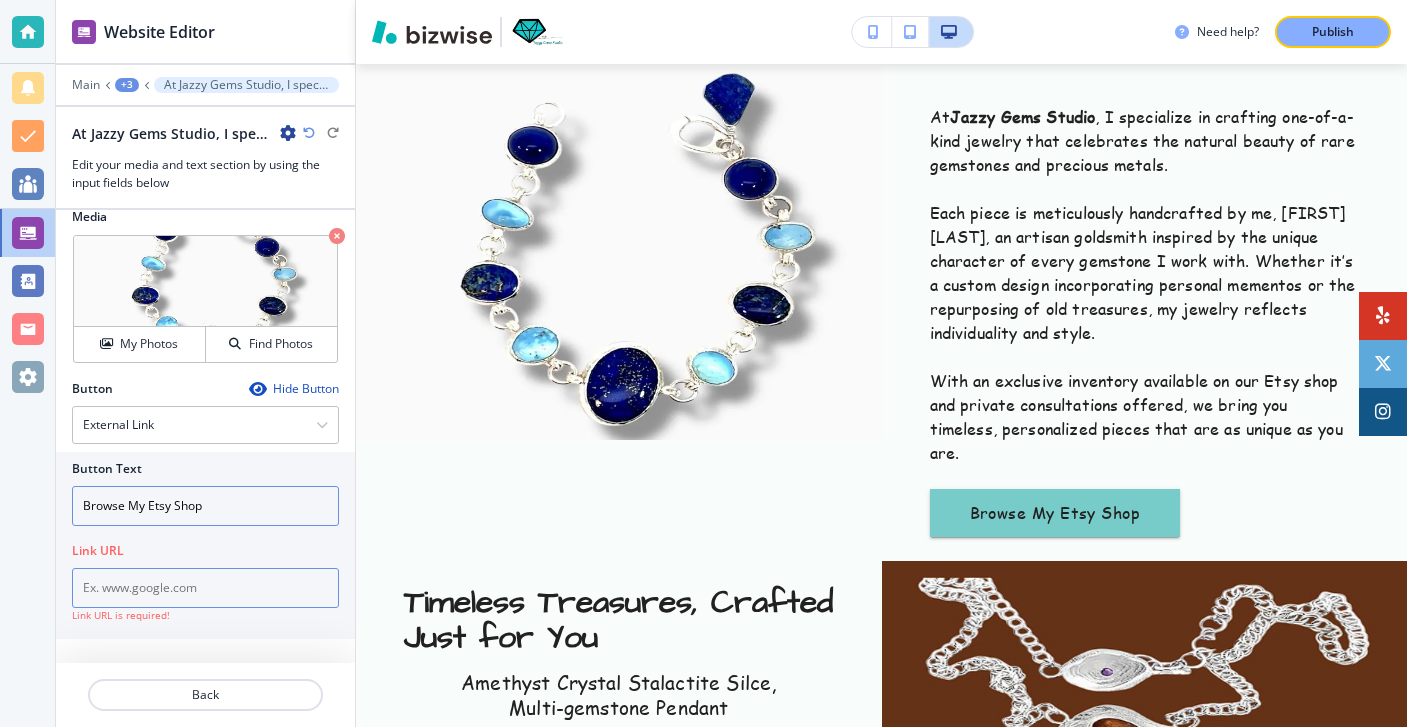 type 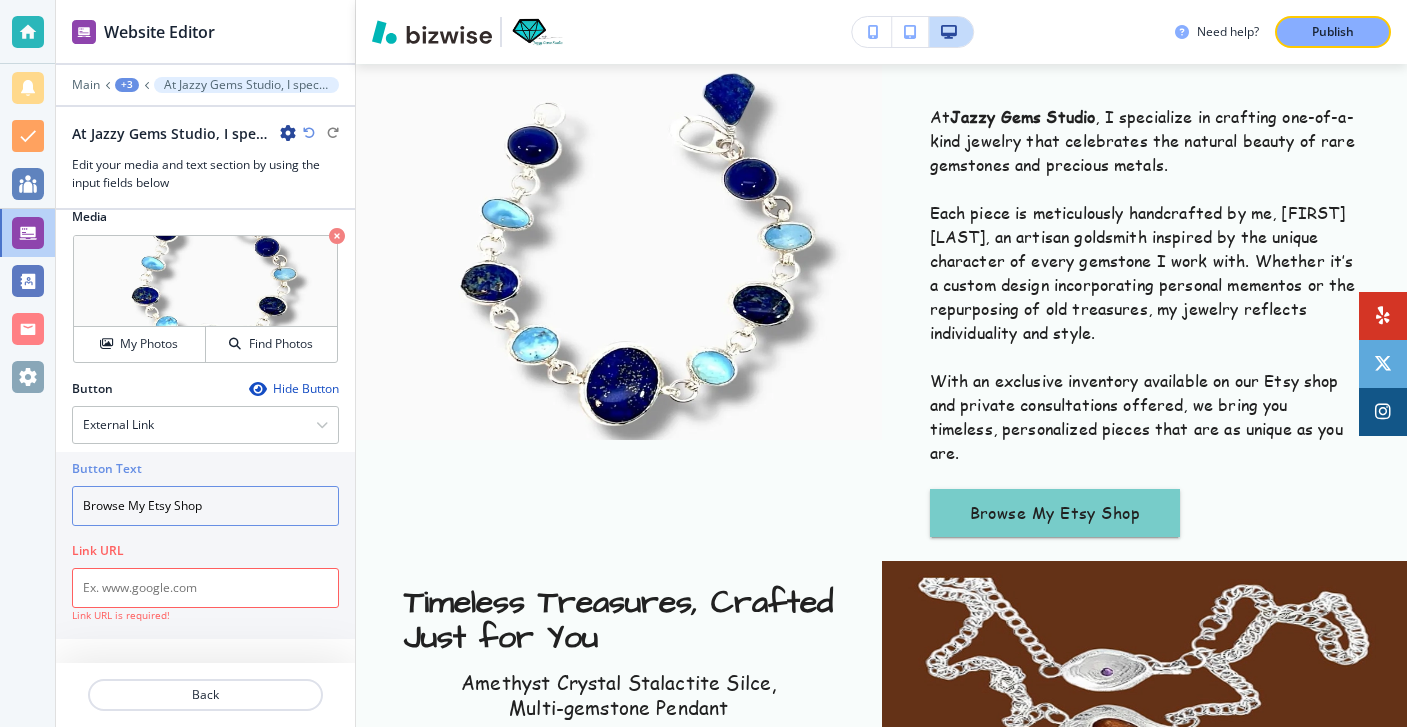 click on "Browse My Etsy Shop" at bounding box center (205, 506) 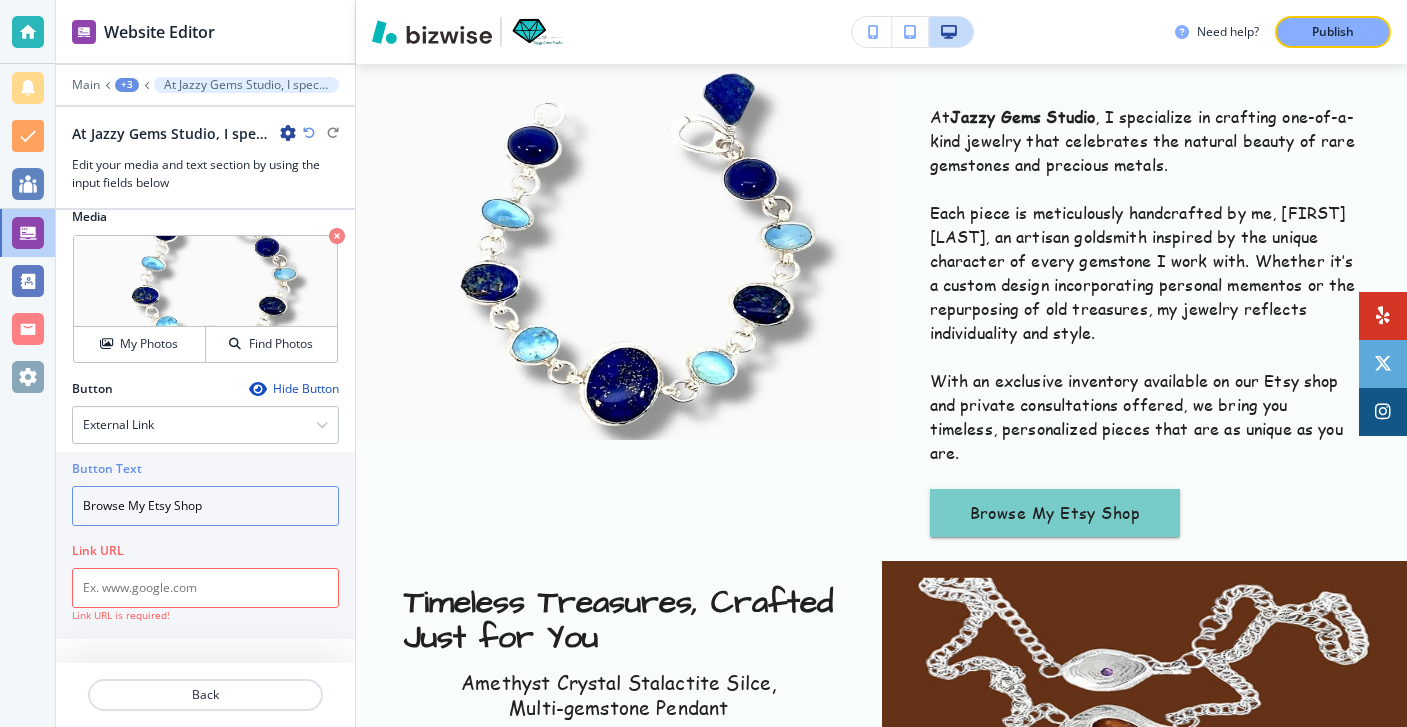 click on "Browse My Etsy Shop" at bounding box center [205, 506] 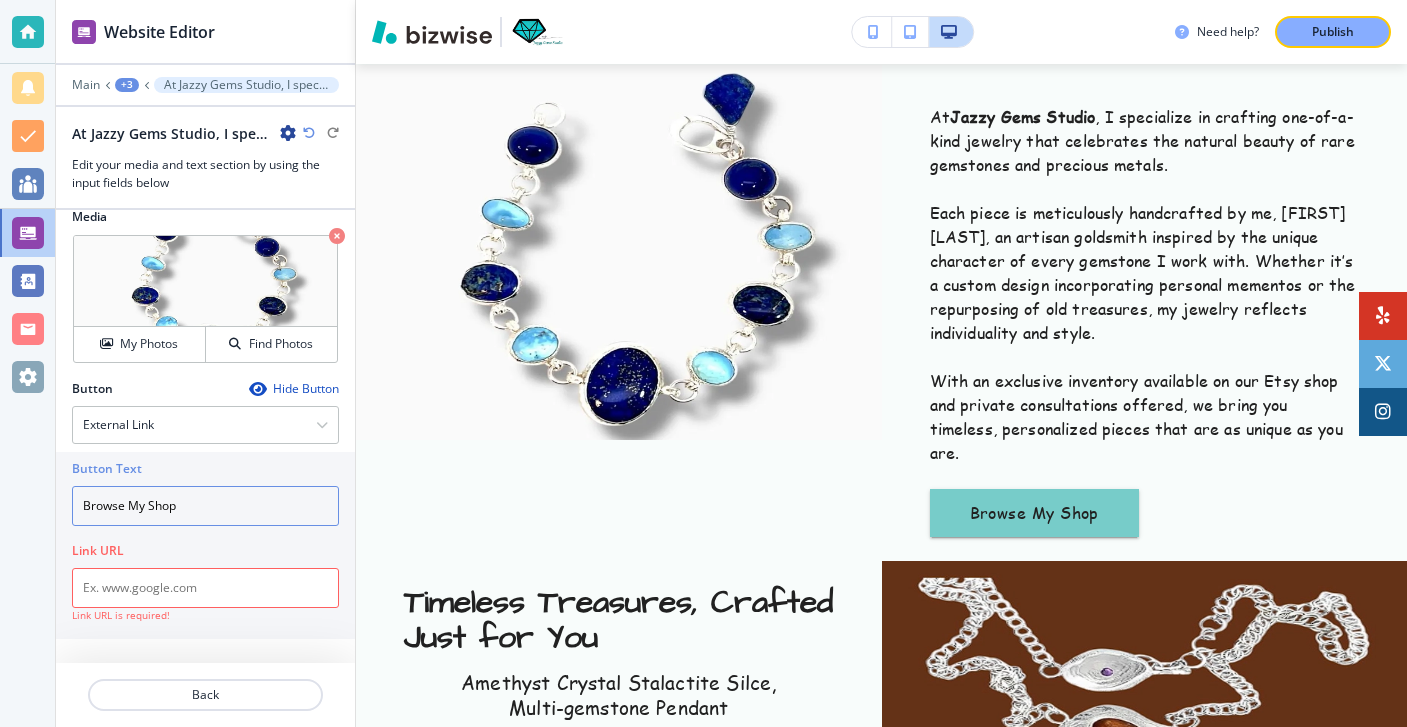 type on "Browse My Shop" 